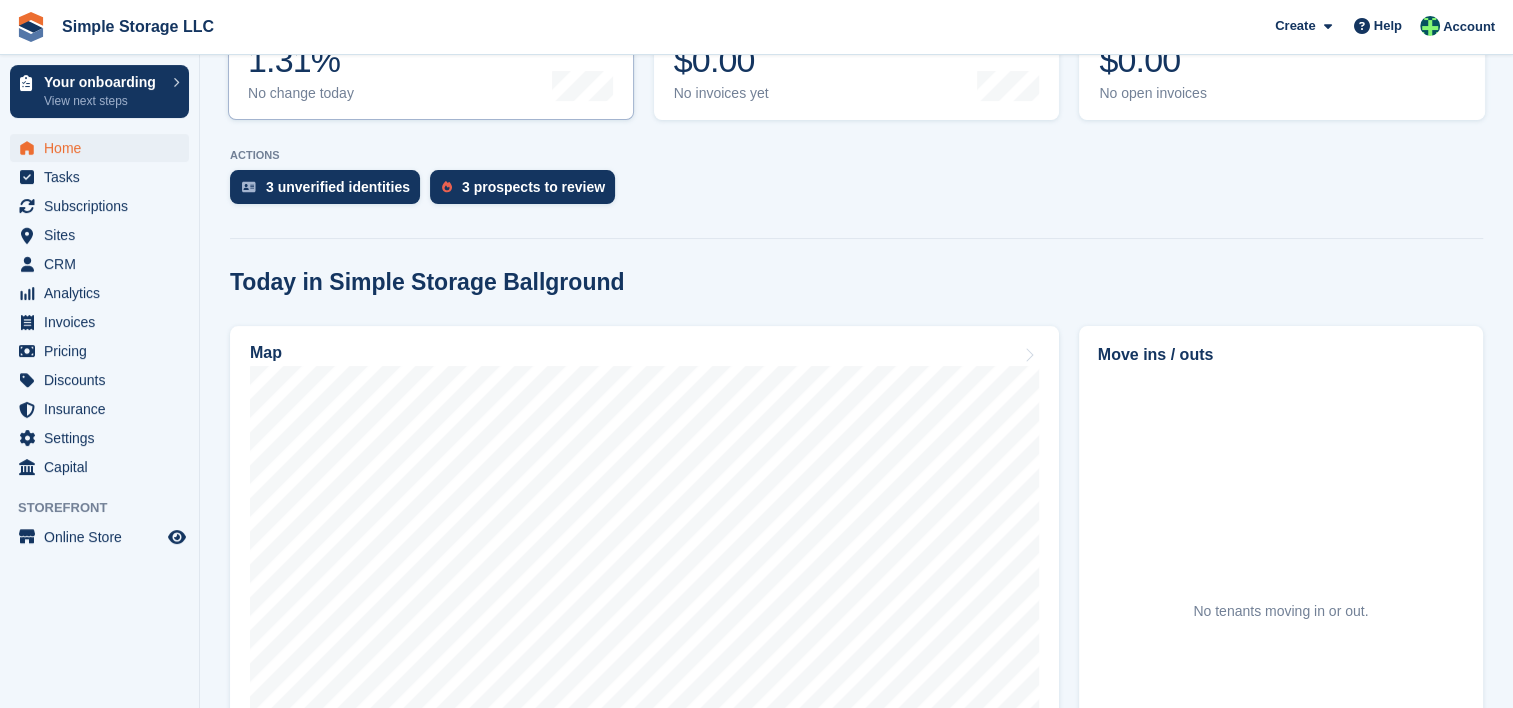 scroll, scrollTop: 294, scrollLeft: 0, axis: vertical 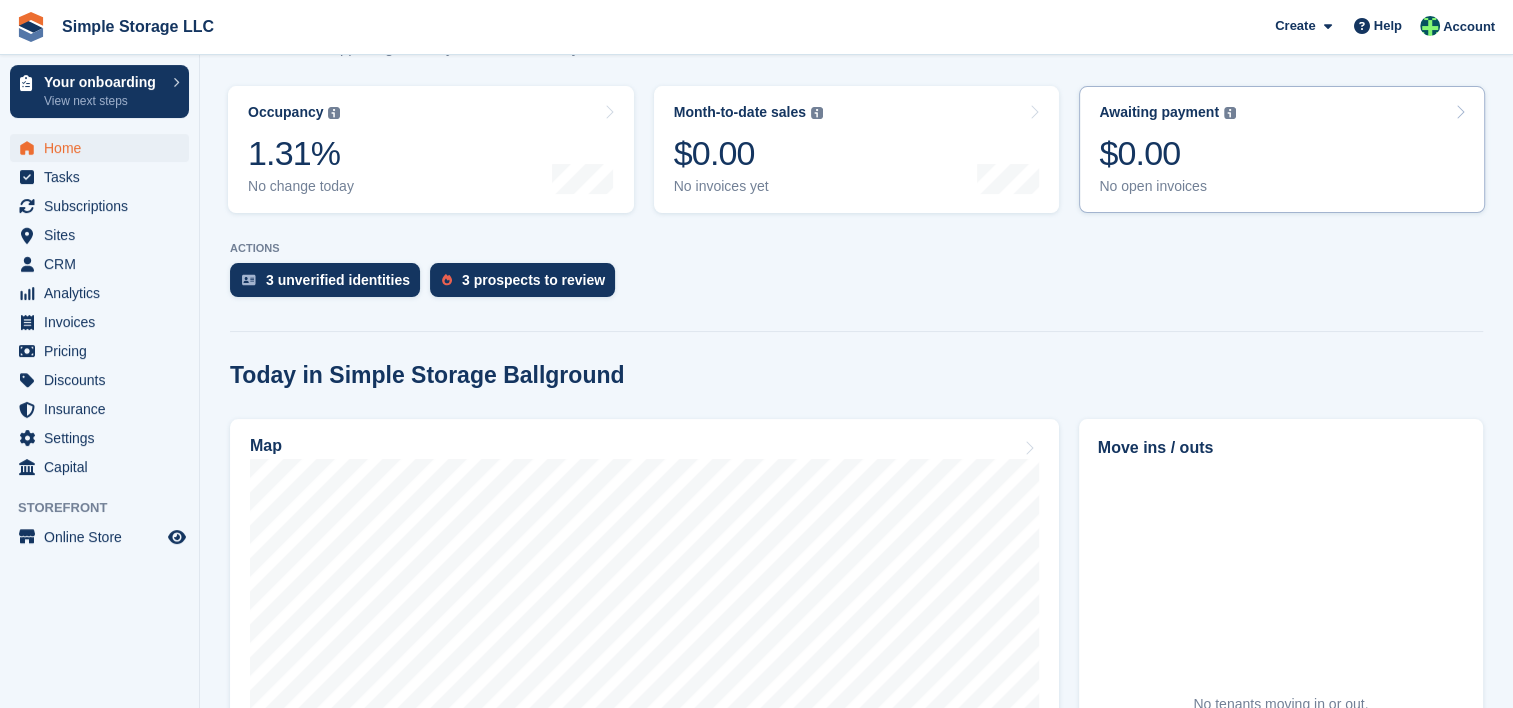click on "Awaiting payment" at bounding box center (1159, 112) 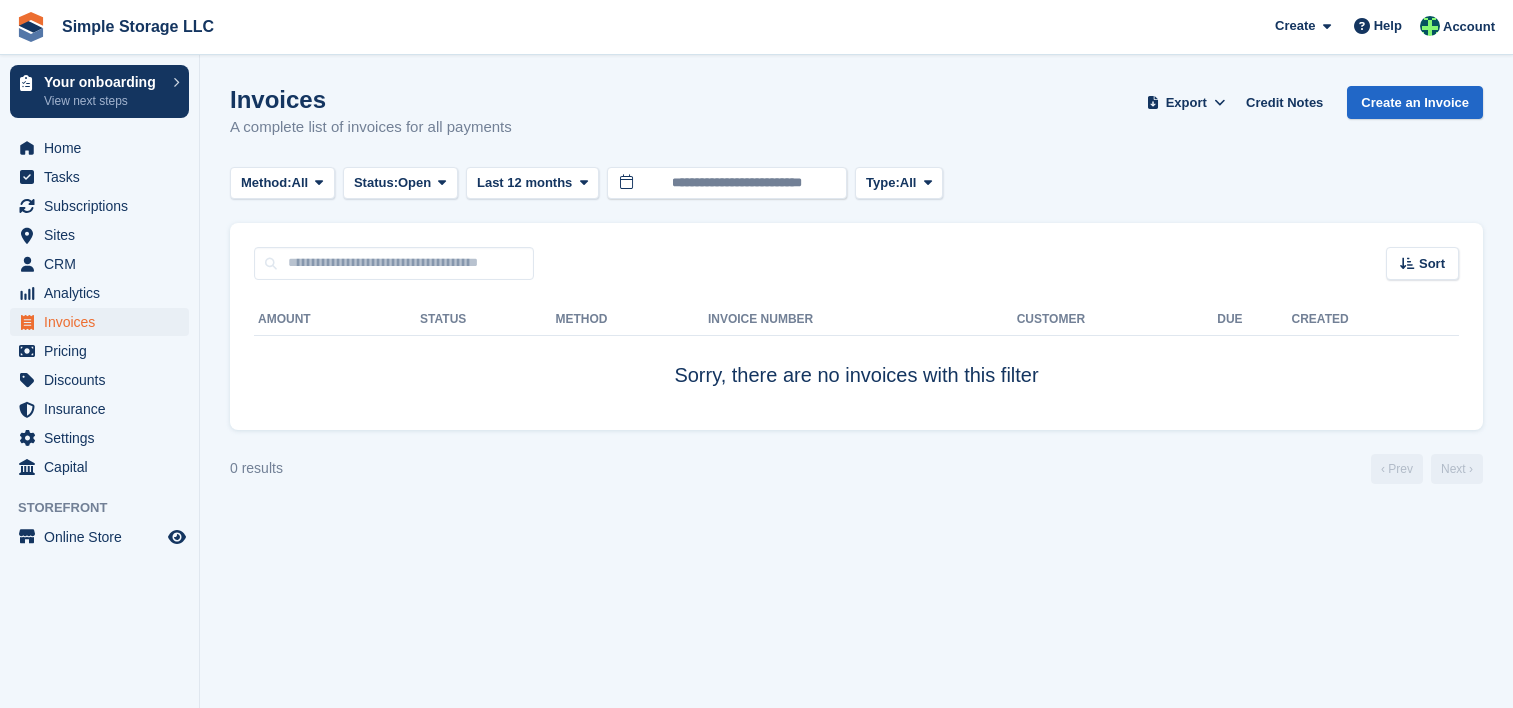 scroll, scrollTop: 0, scrollLeft: 0, axis: both 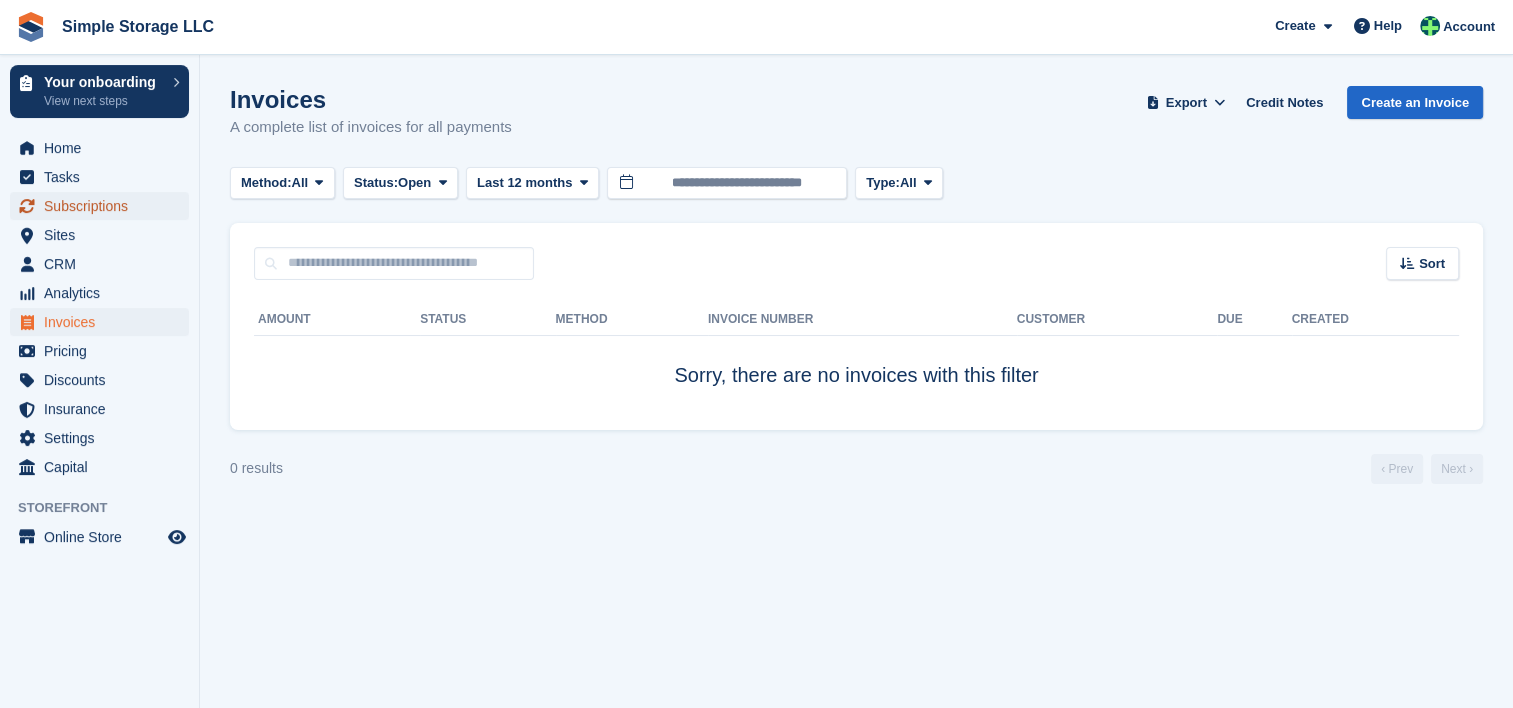 click on "Subscriptions" at bounding box center [104, 206] 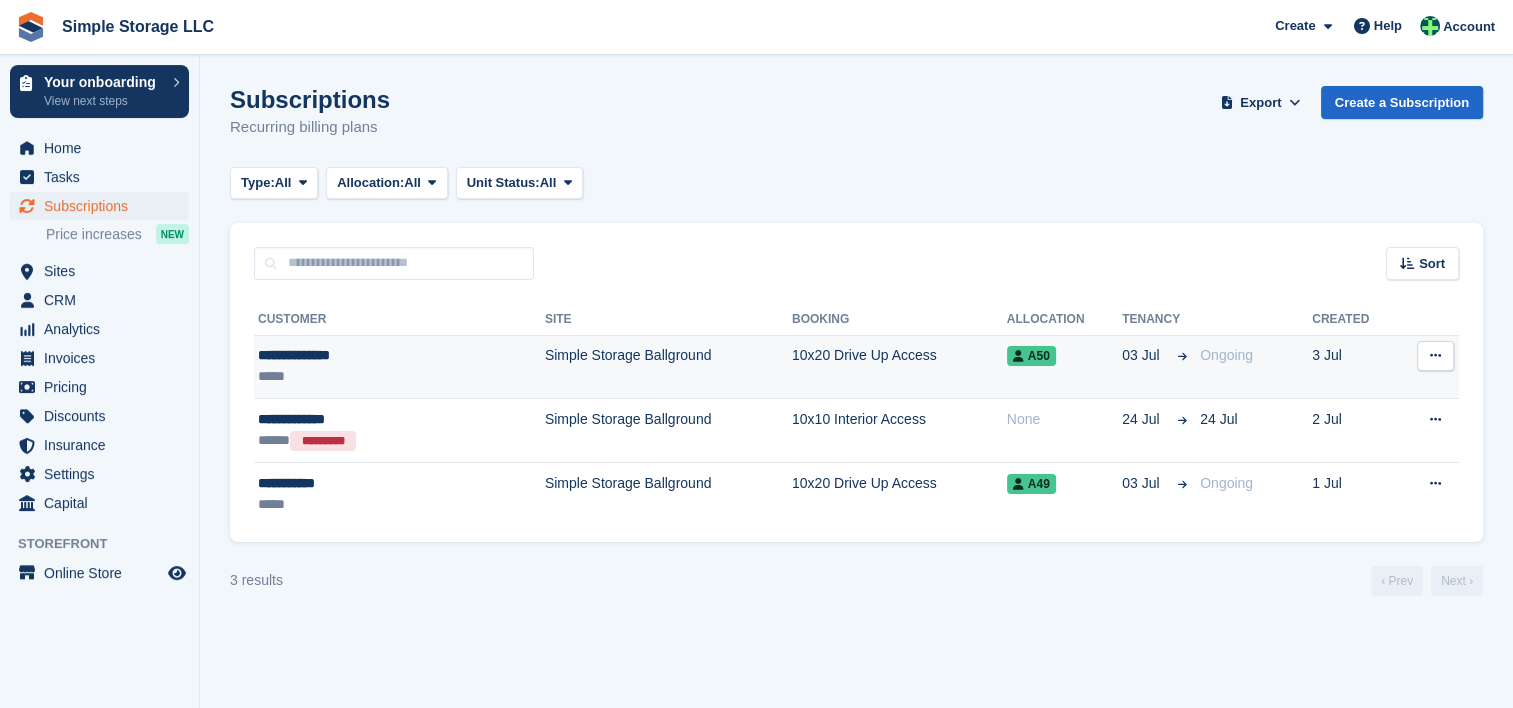 click at bounding box center (1435, 355) 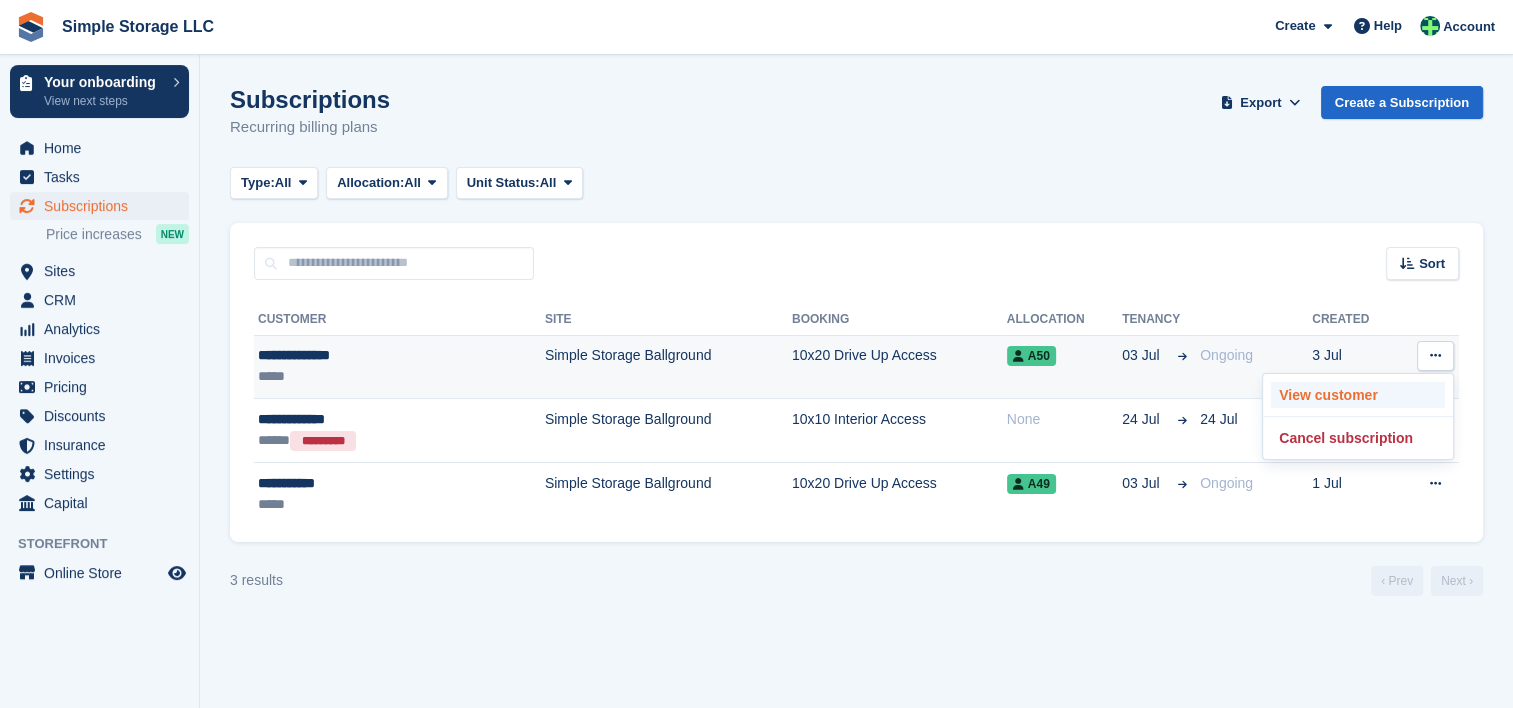 click on "View customer" at bounding box center (1358, 395) 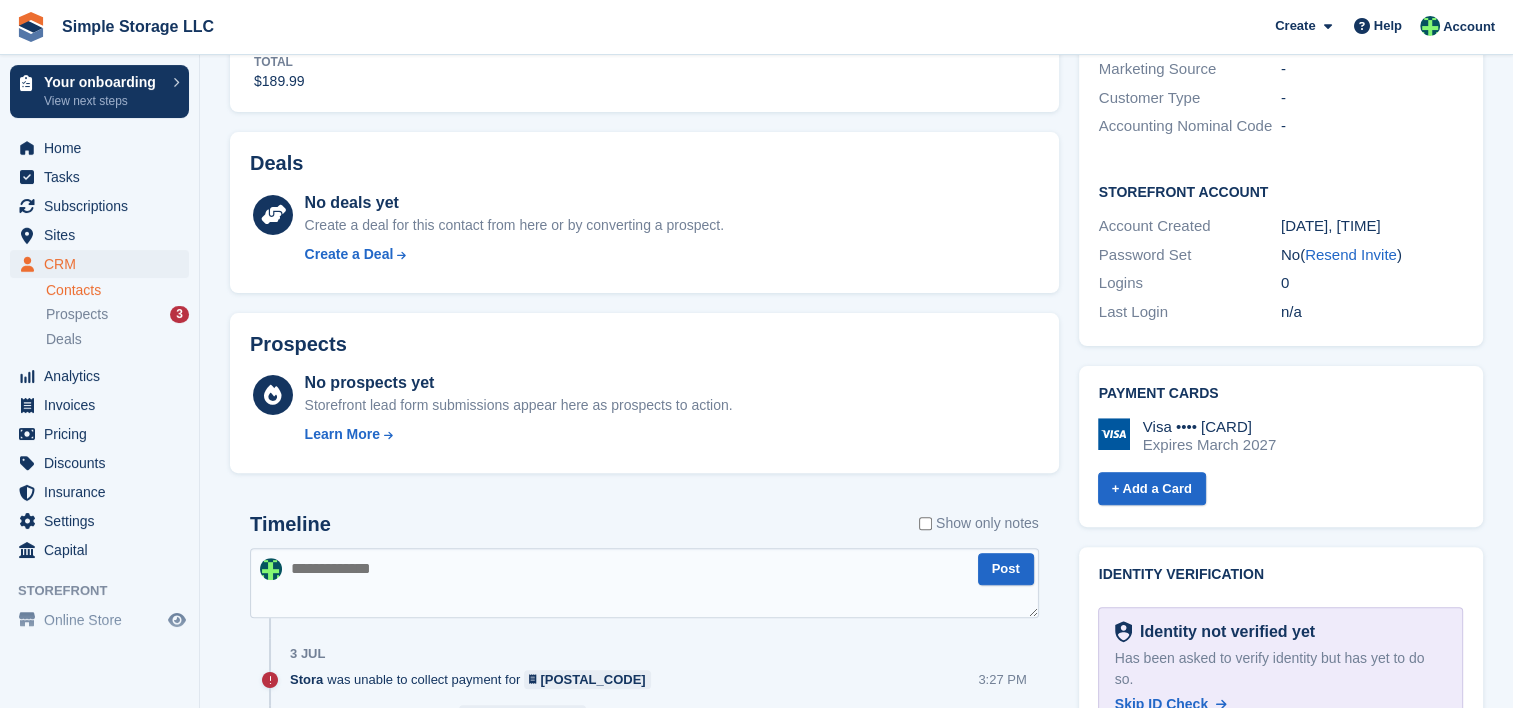scroll, scrollTop: 500, scrollLeft: 0, axis: vertical 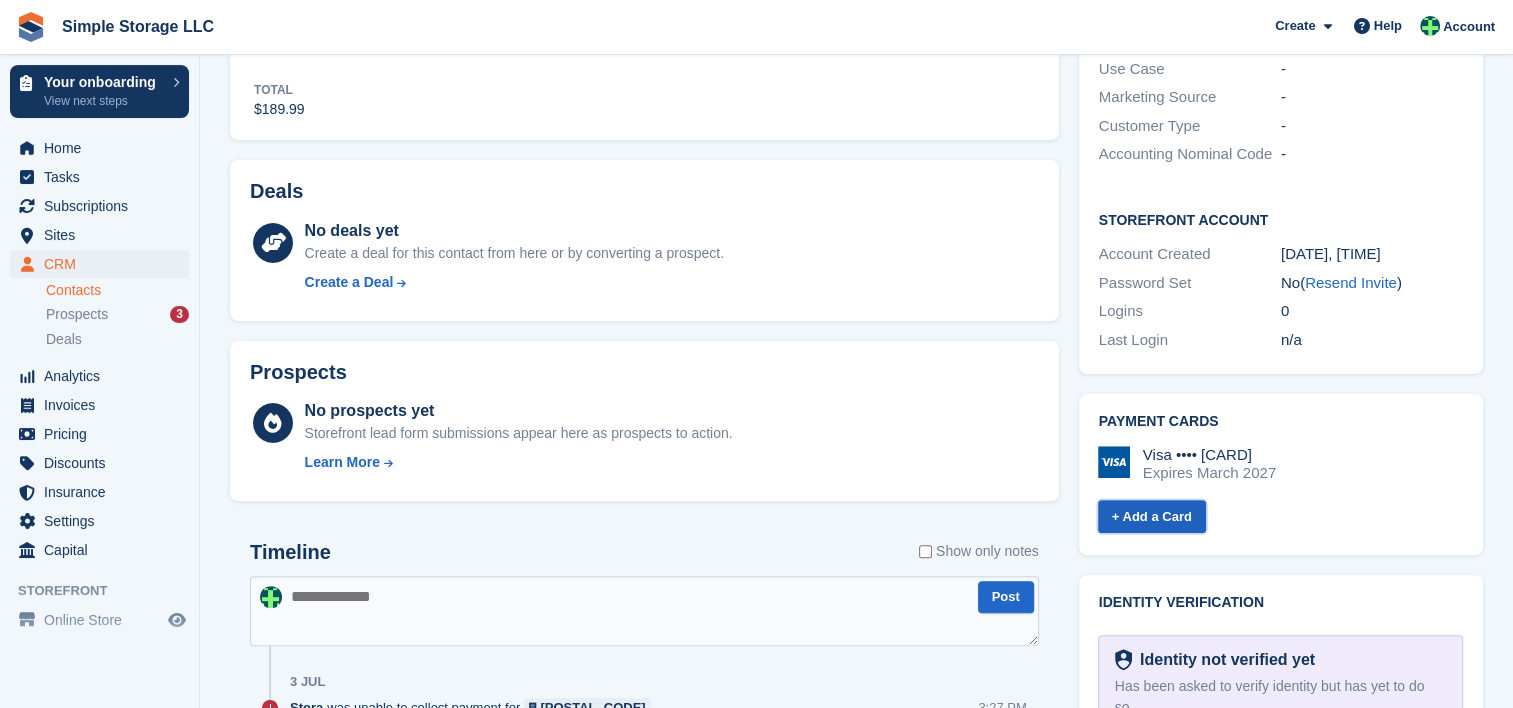 click on "+ Add a Card" at bounding box center (1152, 516) 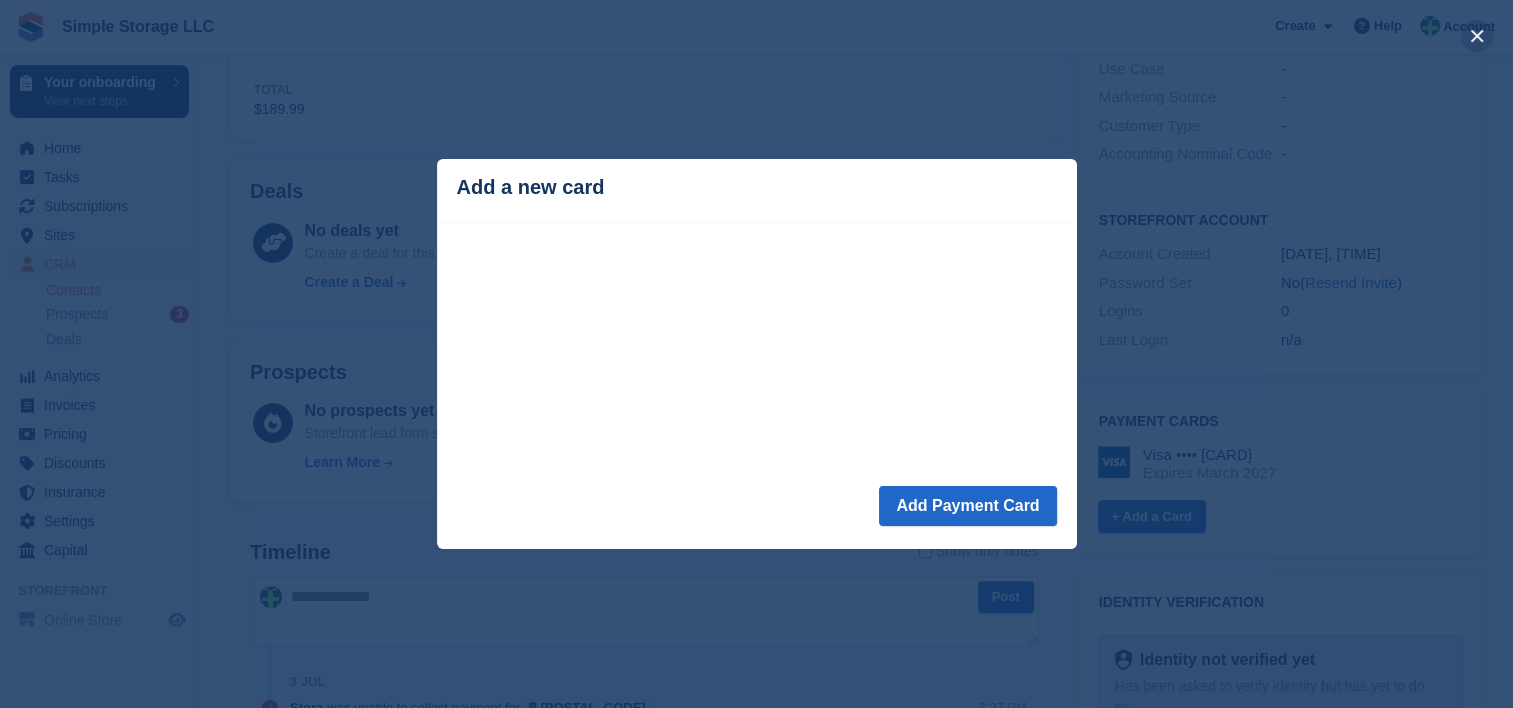 click at bounding box center (1477, 36) 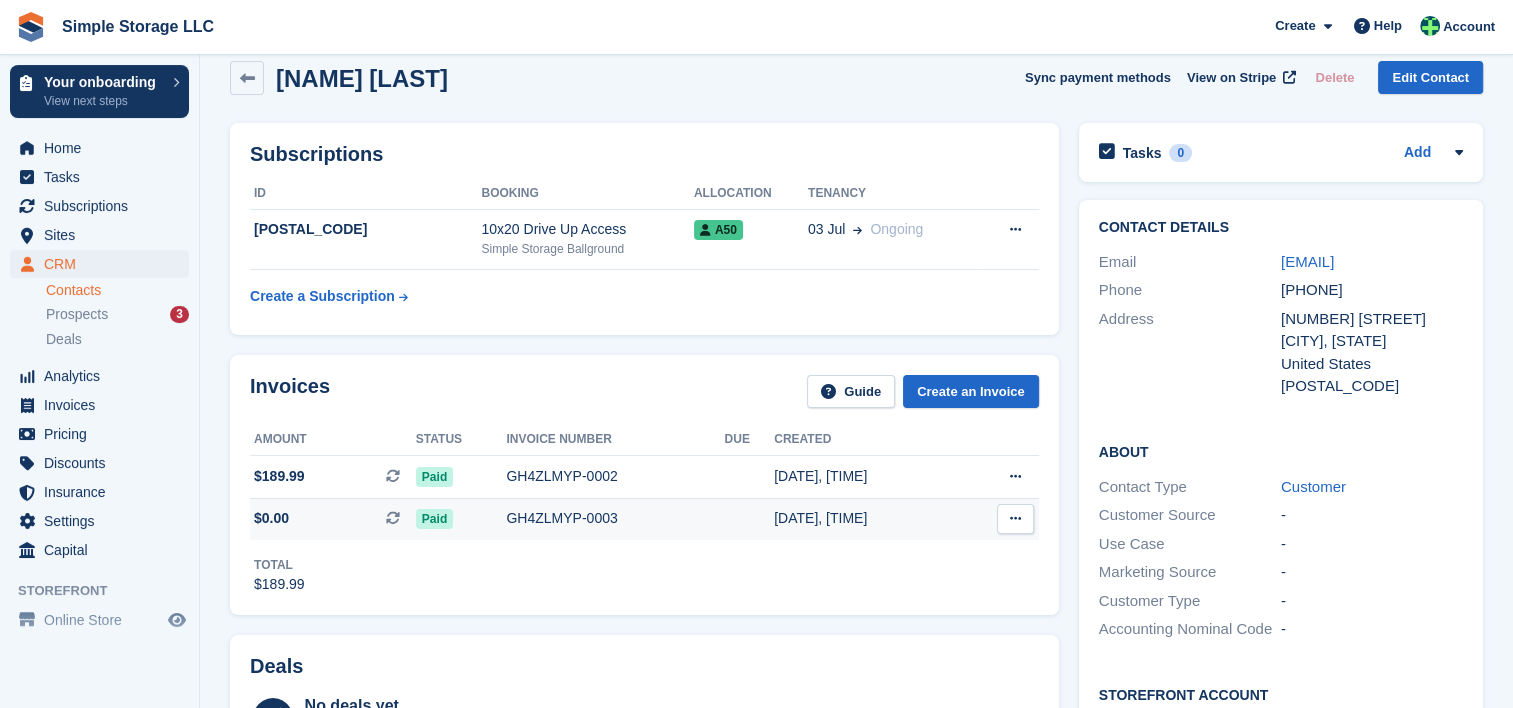 scroll, scrollTop: 0, scrollLeft: 0, axis: both 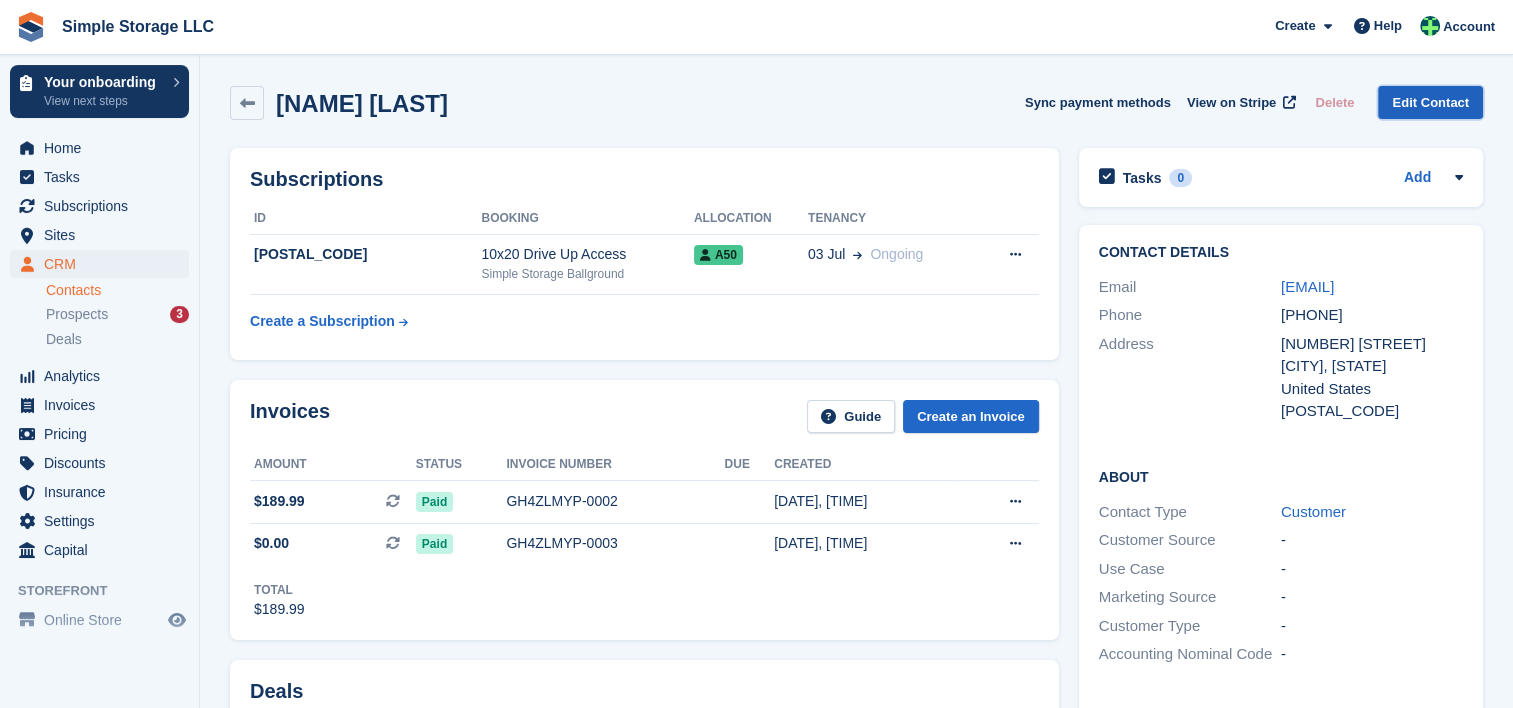 click on "Edit Contact" at bounding box center [1430, 102] 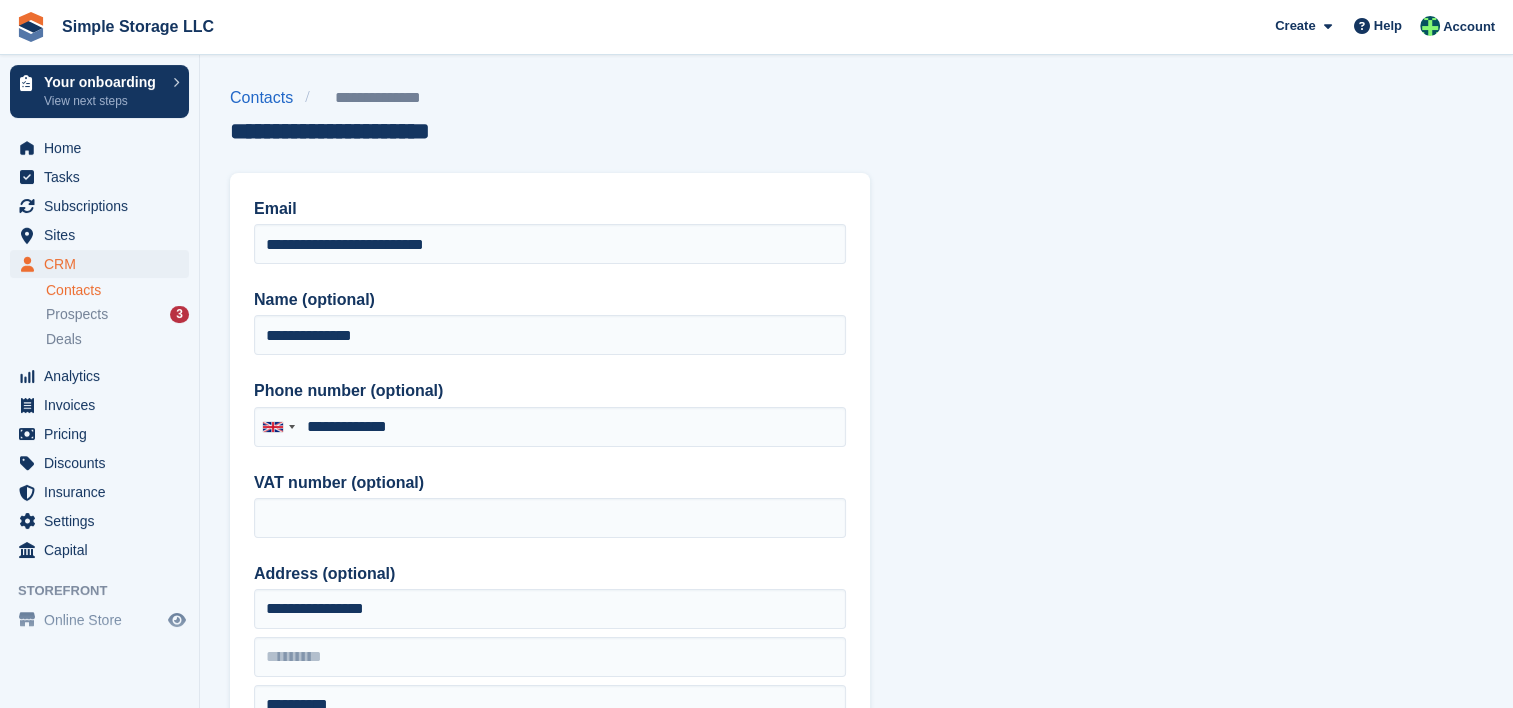 type on "**********" 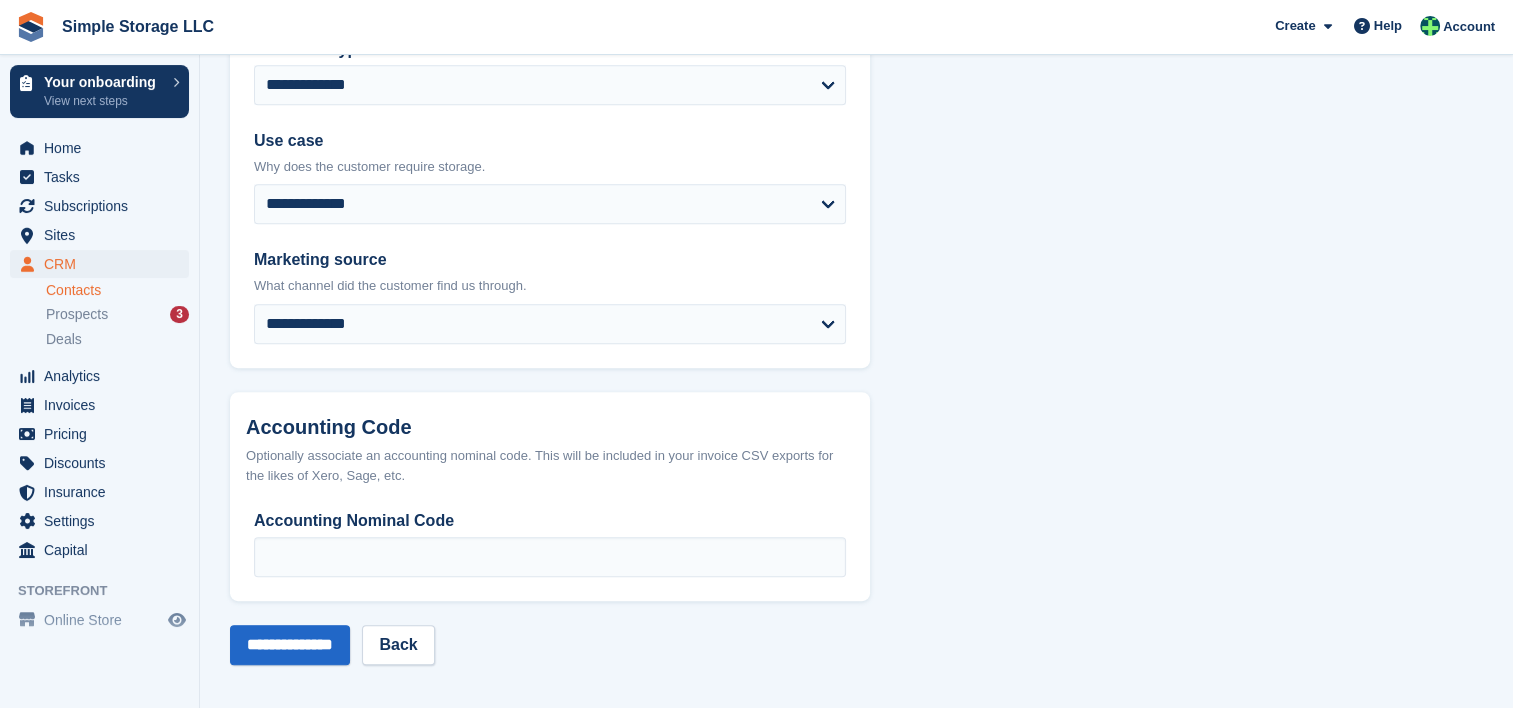 scroll, scrollTop: 1044, scrollLeft: 0, axis: vertical 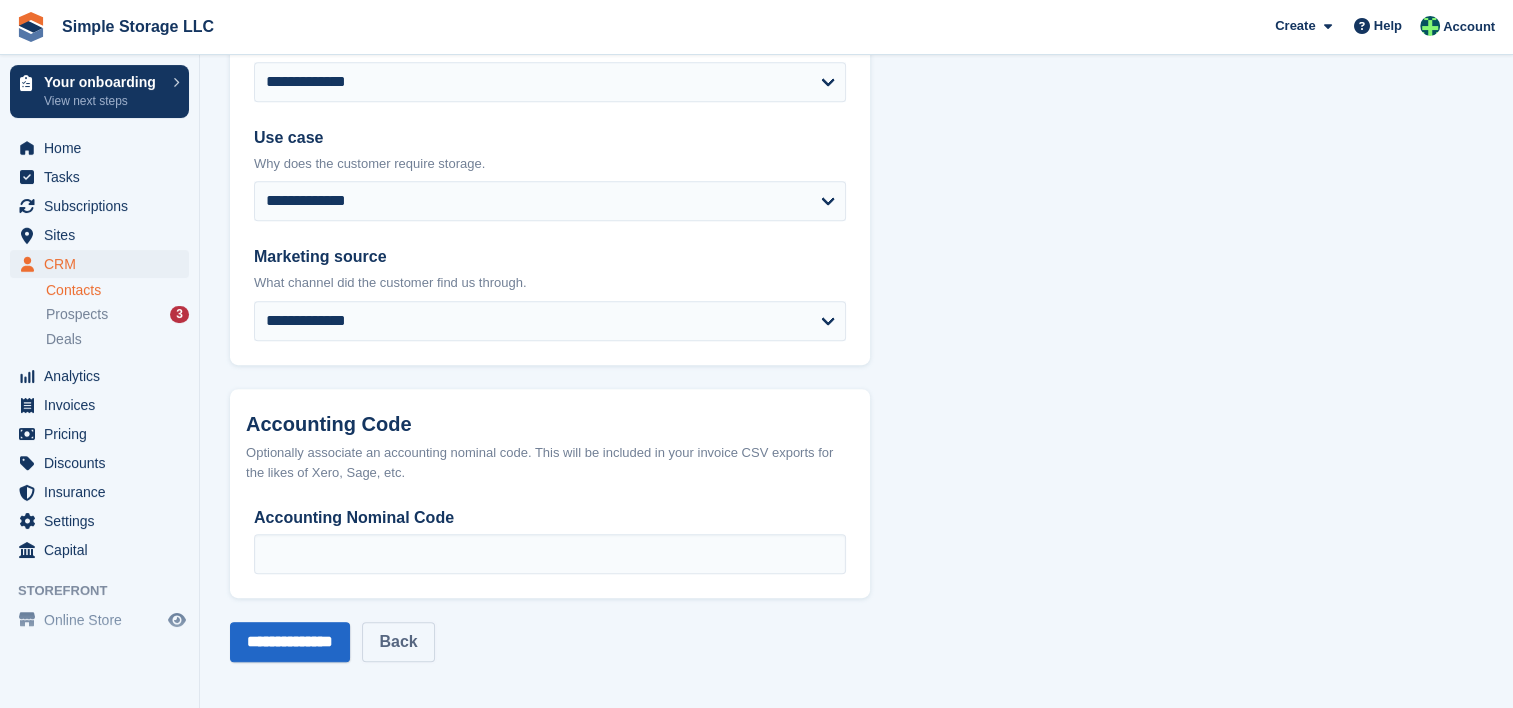 click on "Back" at bounding box center (398, 642) 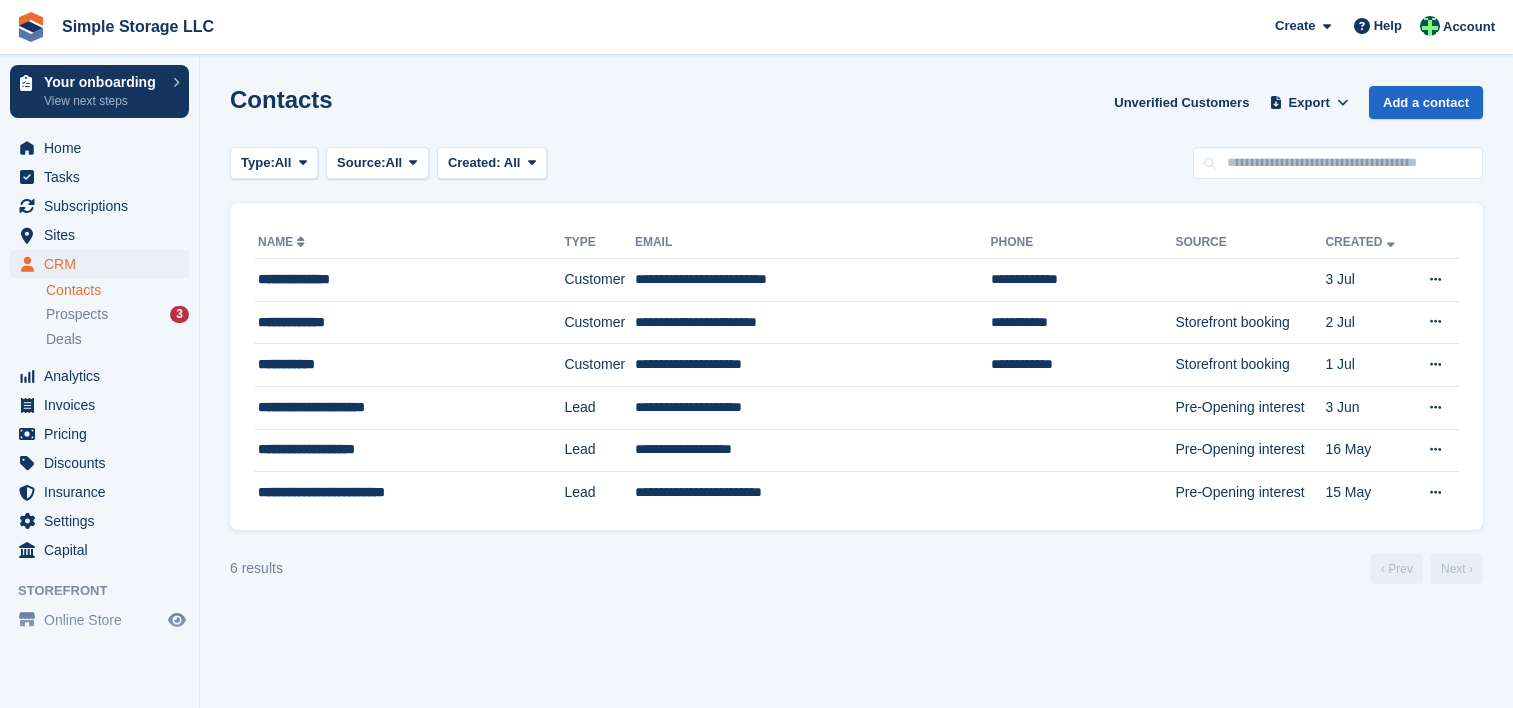 scroll, scrollTop: 0, scrollLeft: 0, axis: both 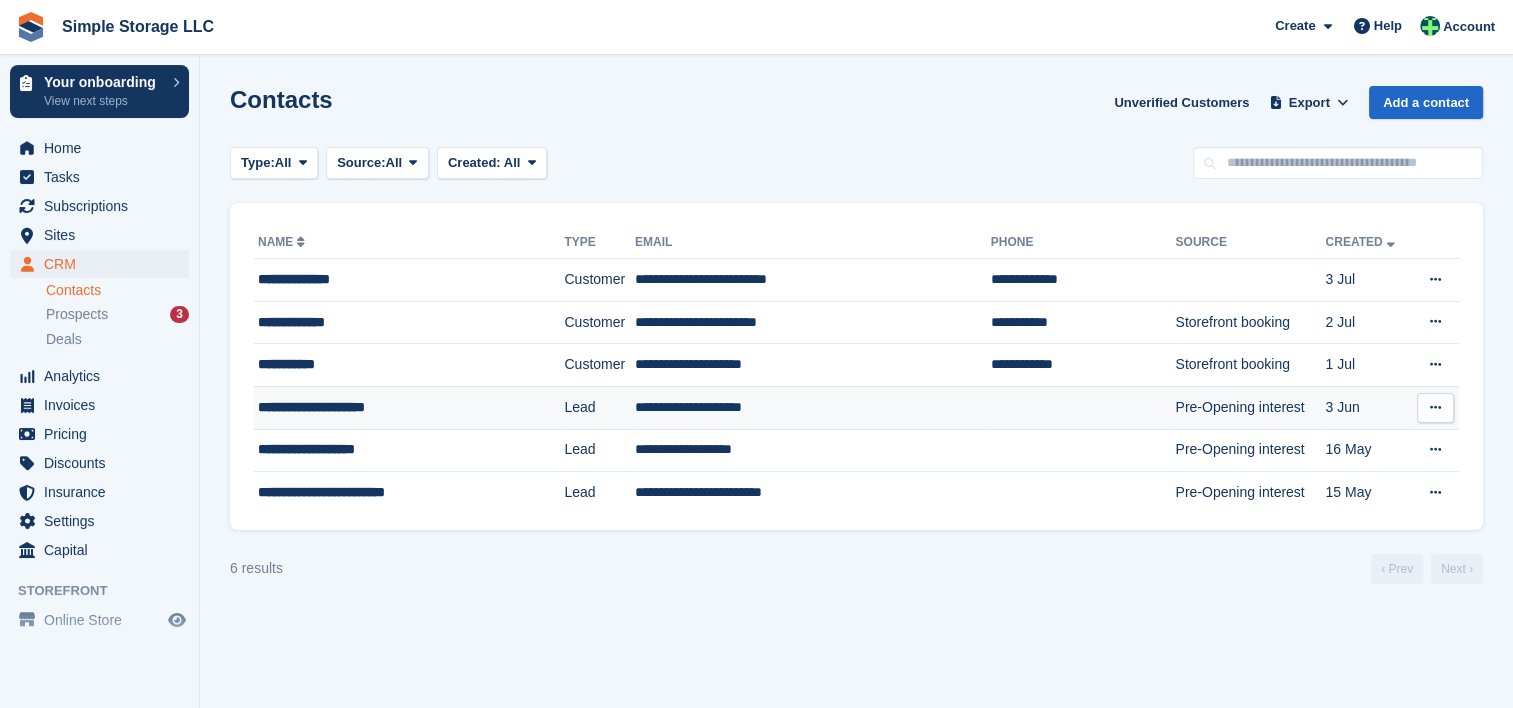 click at bounding box center (1435, 407) 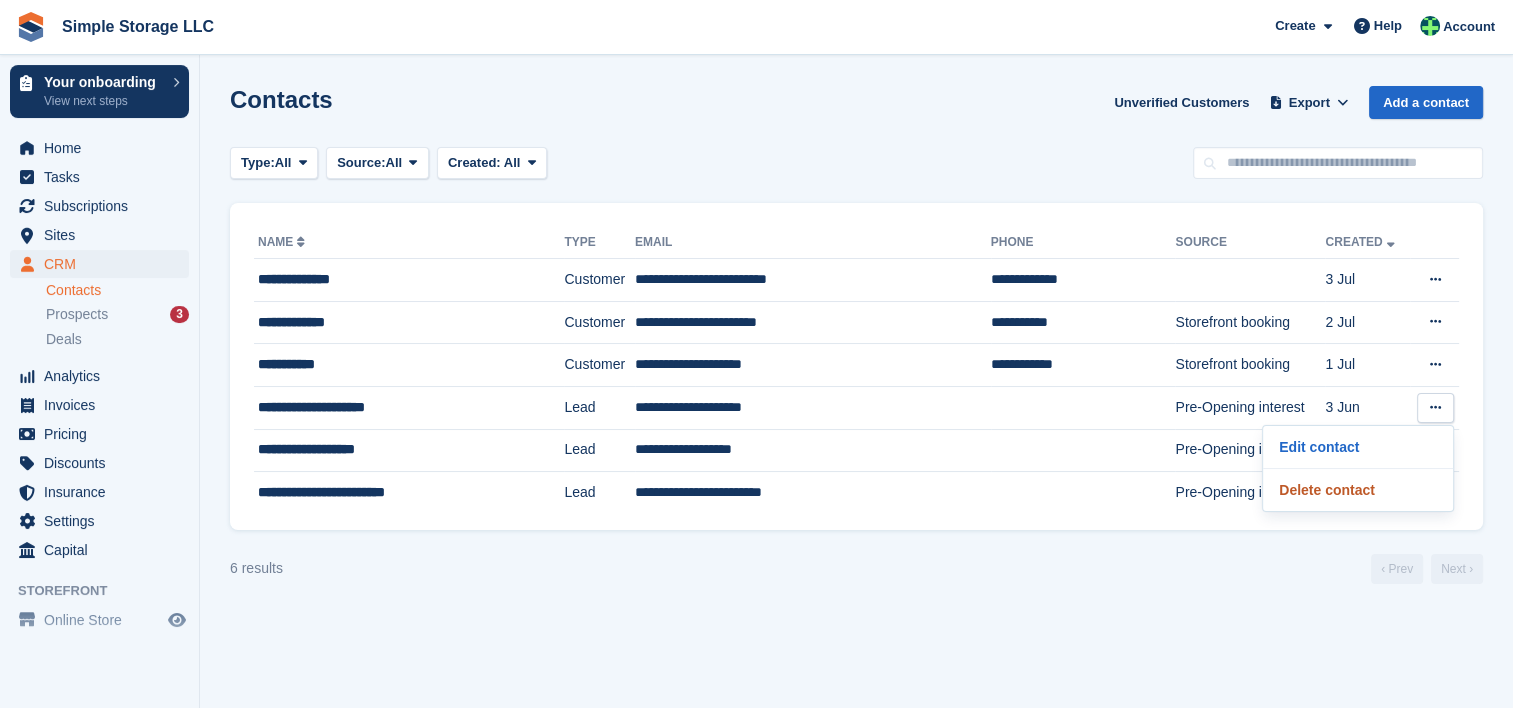 drag, startPoint x: 1367, startPoint y: 487, endPoint x: 870, endPoint y: 64, distance: 652.6393 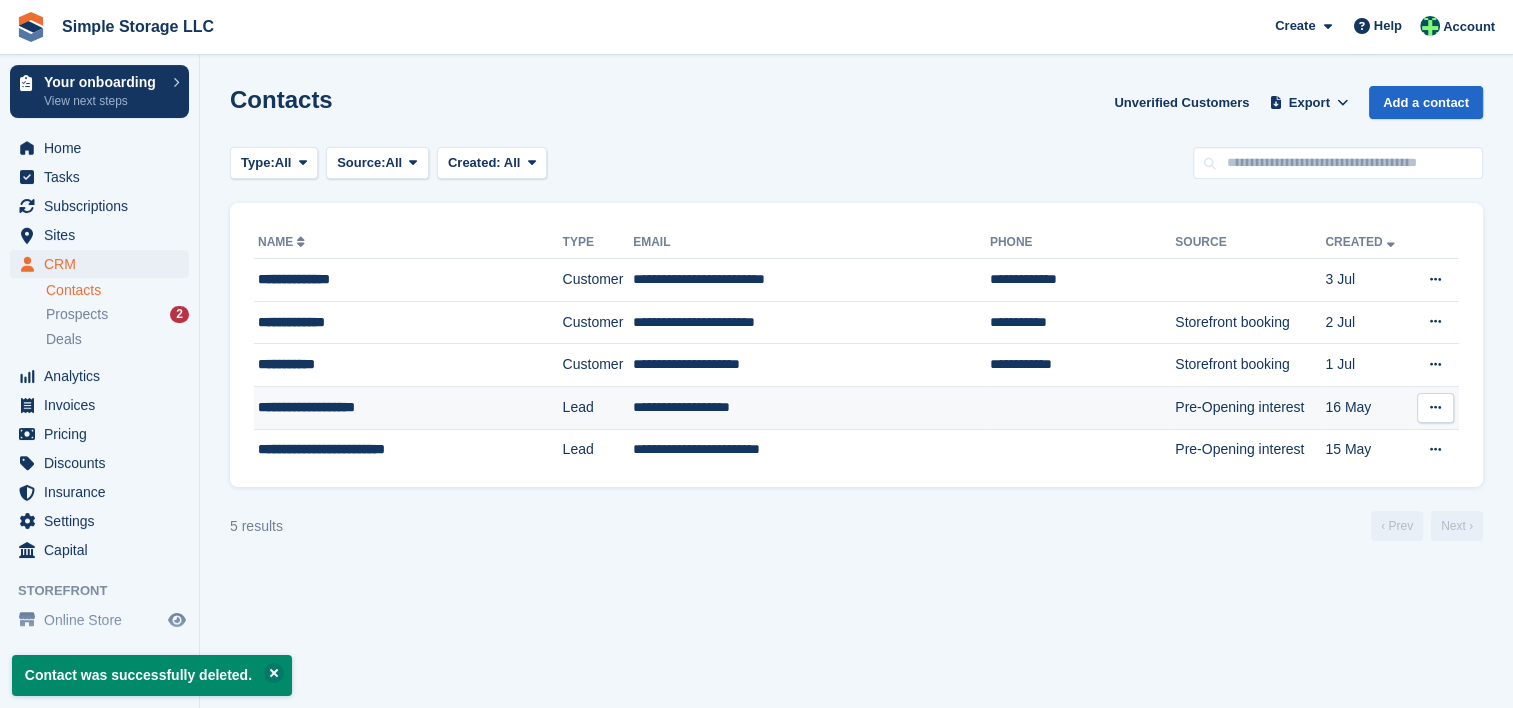 click at bounding box center (1435, 408) 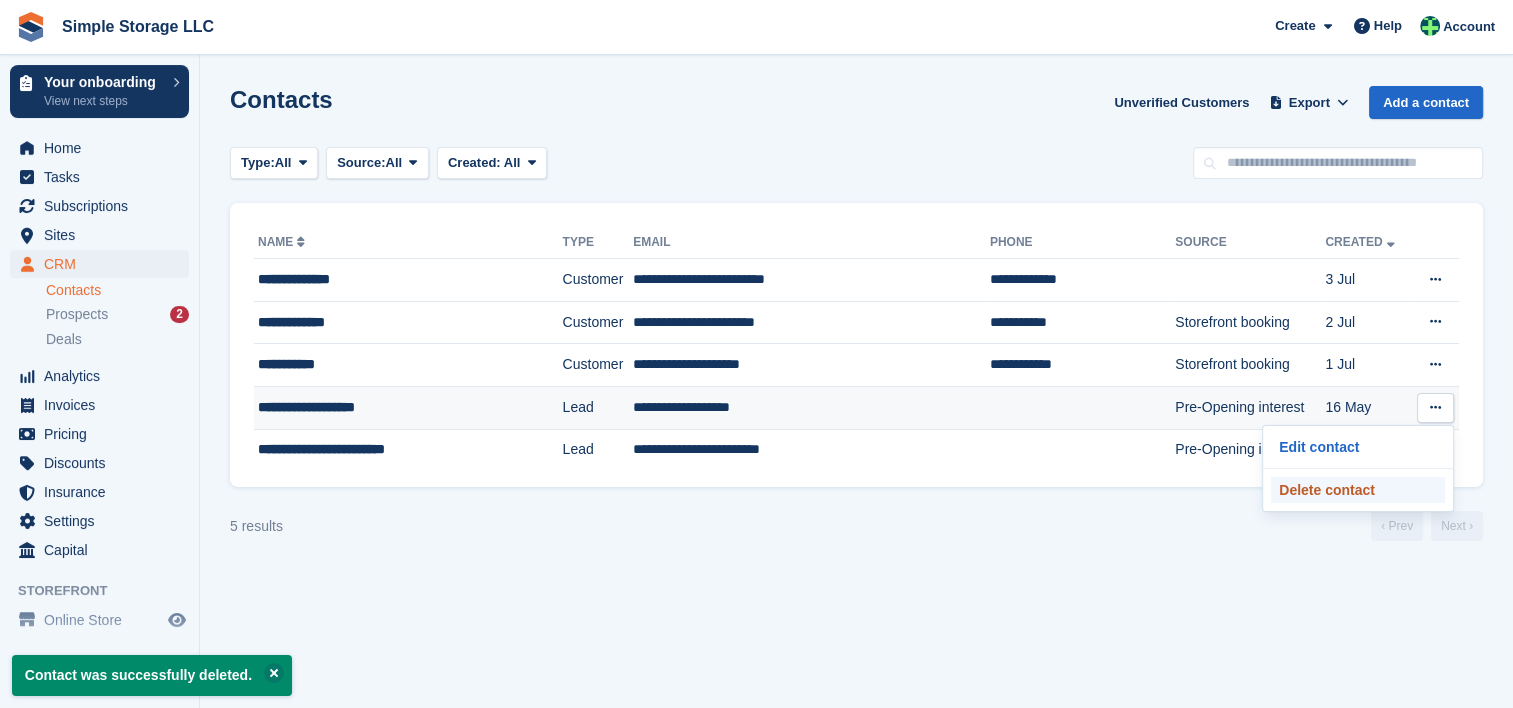 click on "Delete contact" at bounding box center [1358, 490] 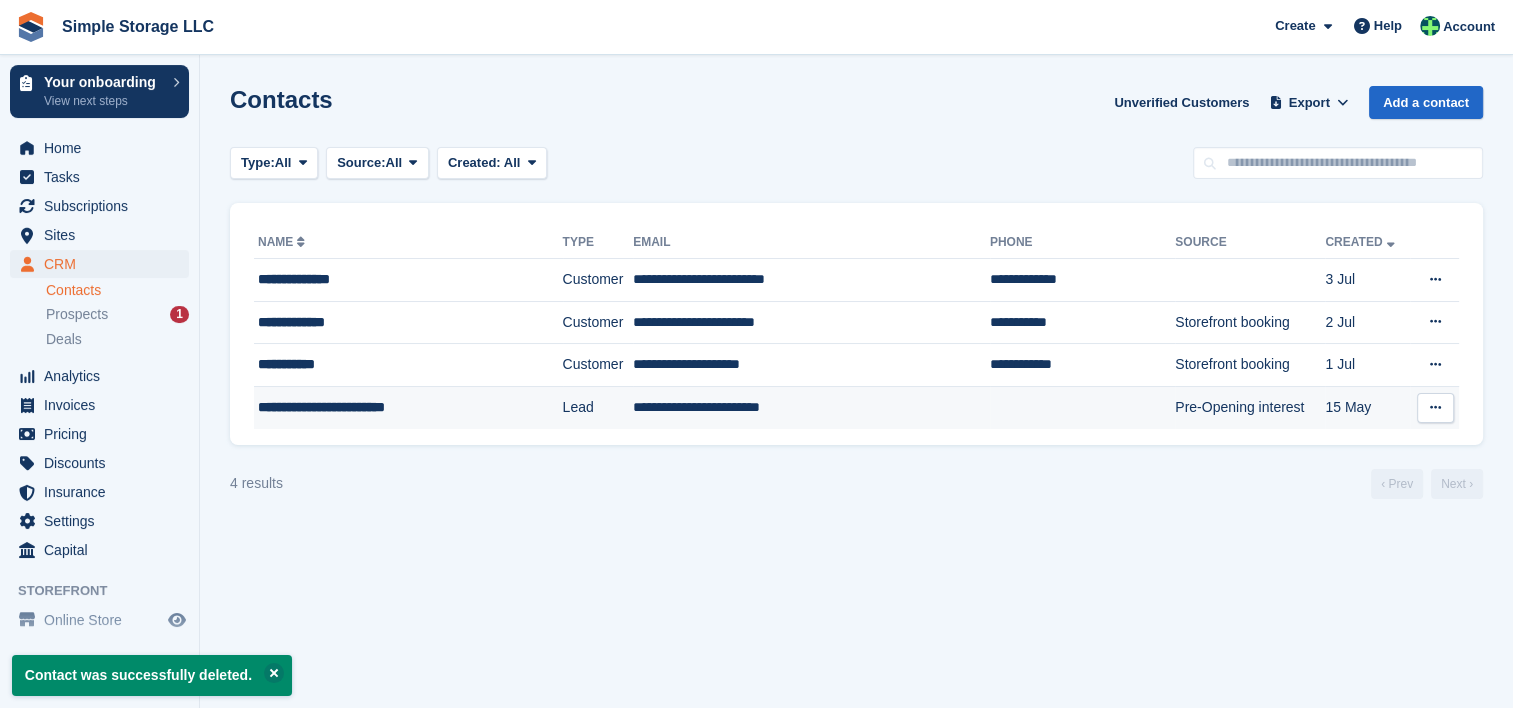 click at bounding box center [1435, 407] 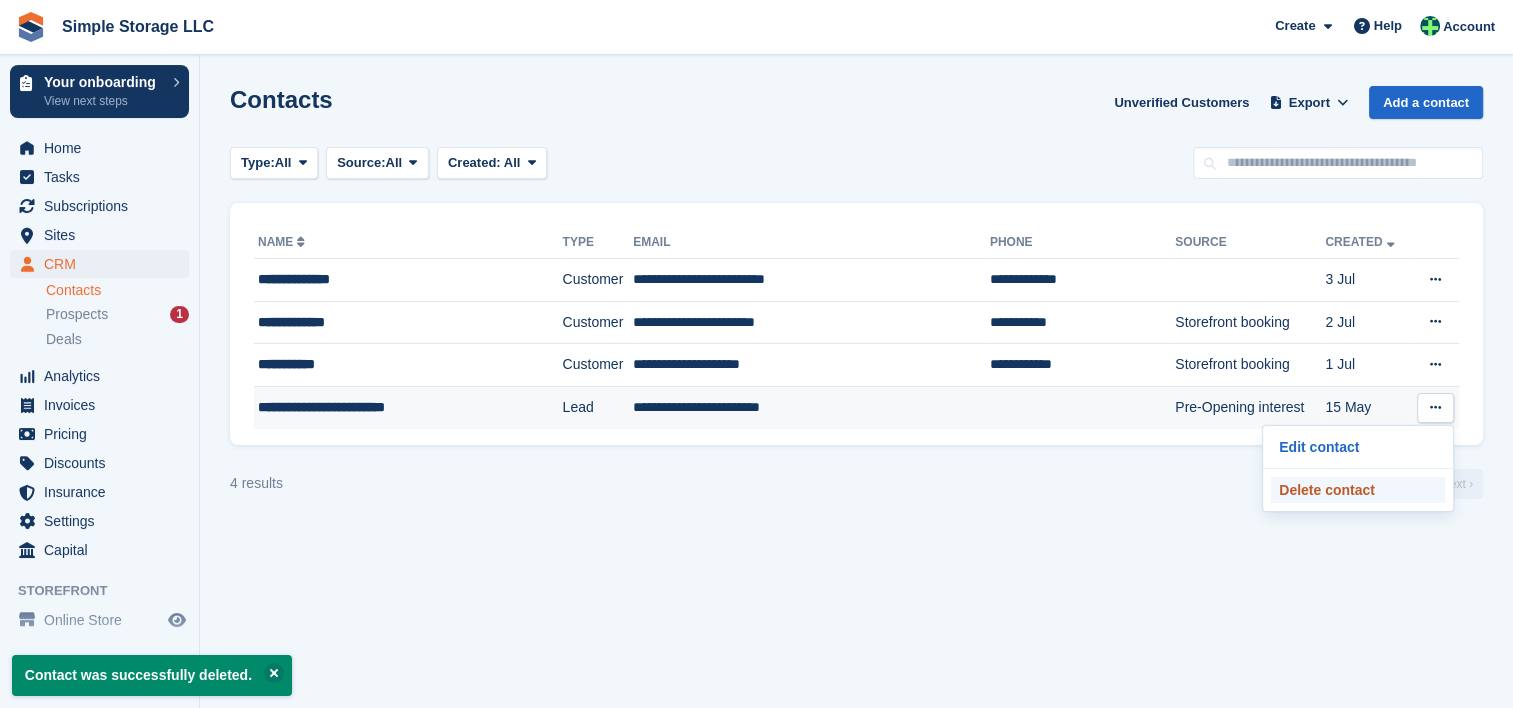 click on "Delete contact" at bounding box center (1358, 490) 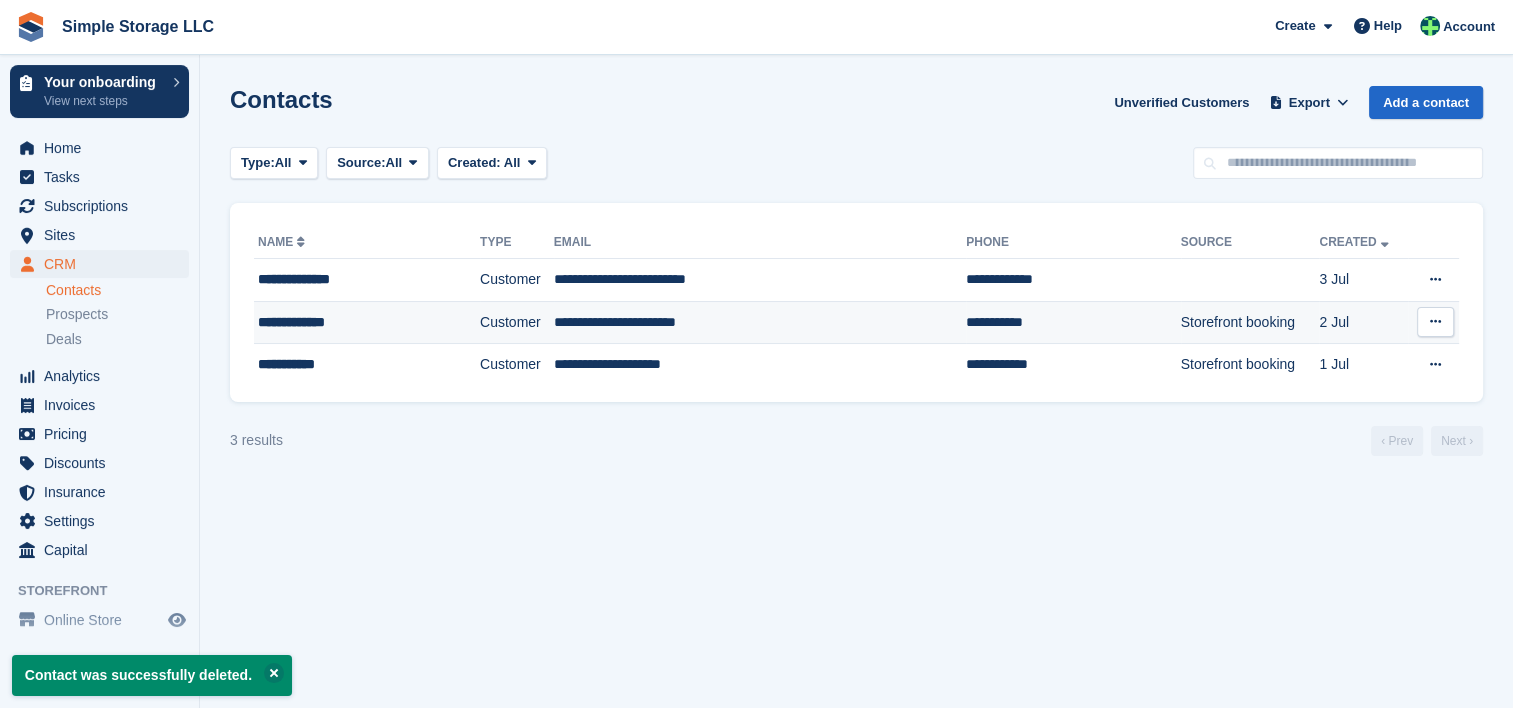 click at bounding box center (1435, 321) 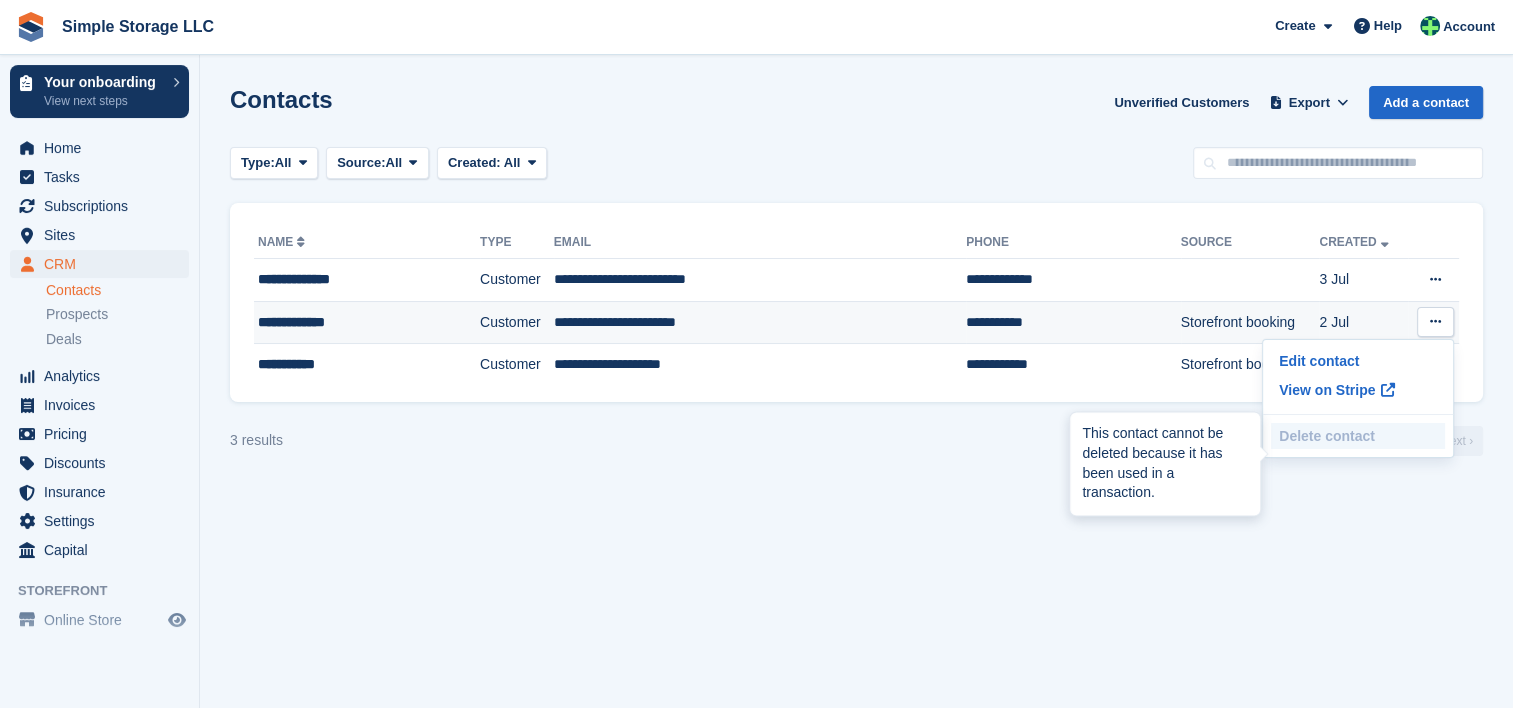 click on "Delete contact" at bounding box center [1358, 436] 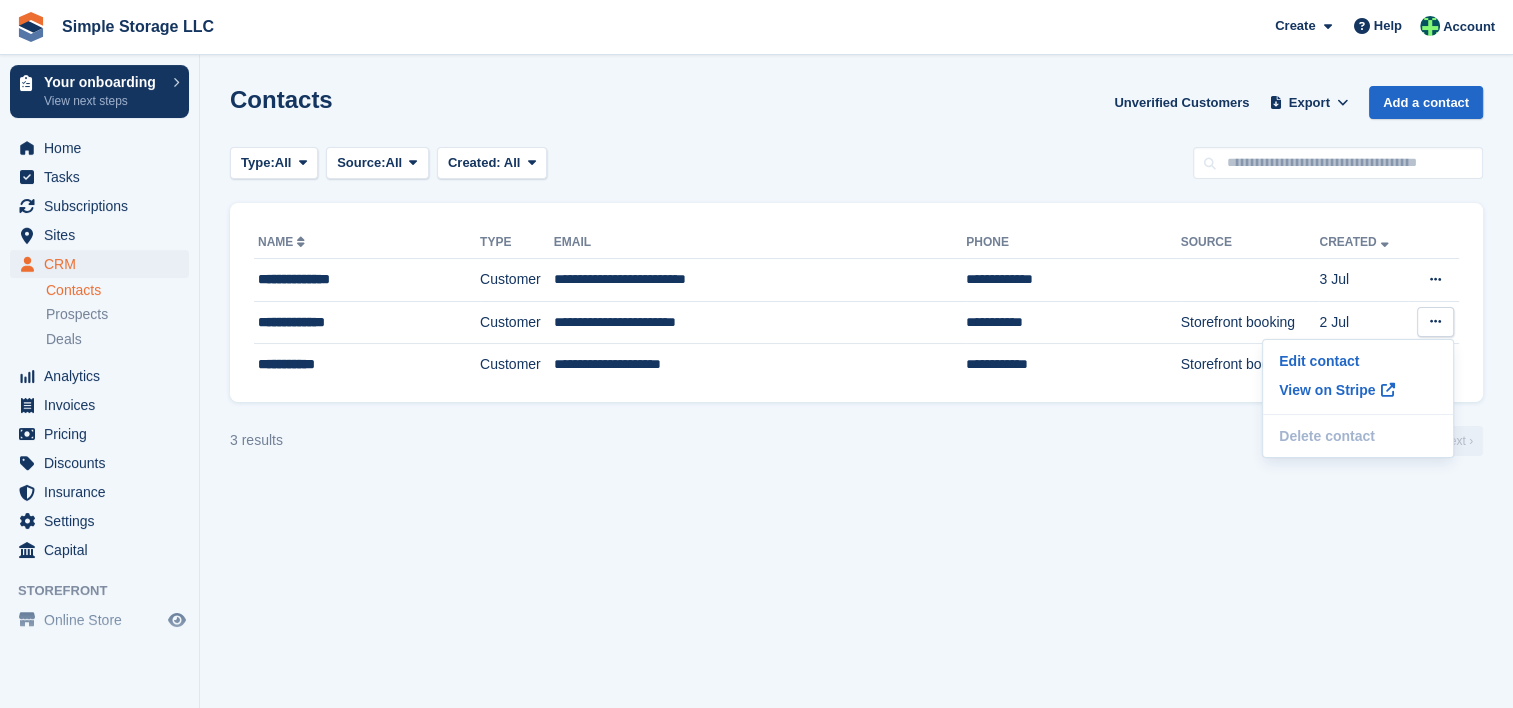 click on "3 results ‹ Prev Next ›" at bounding box center (856, 441) 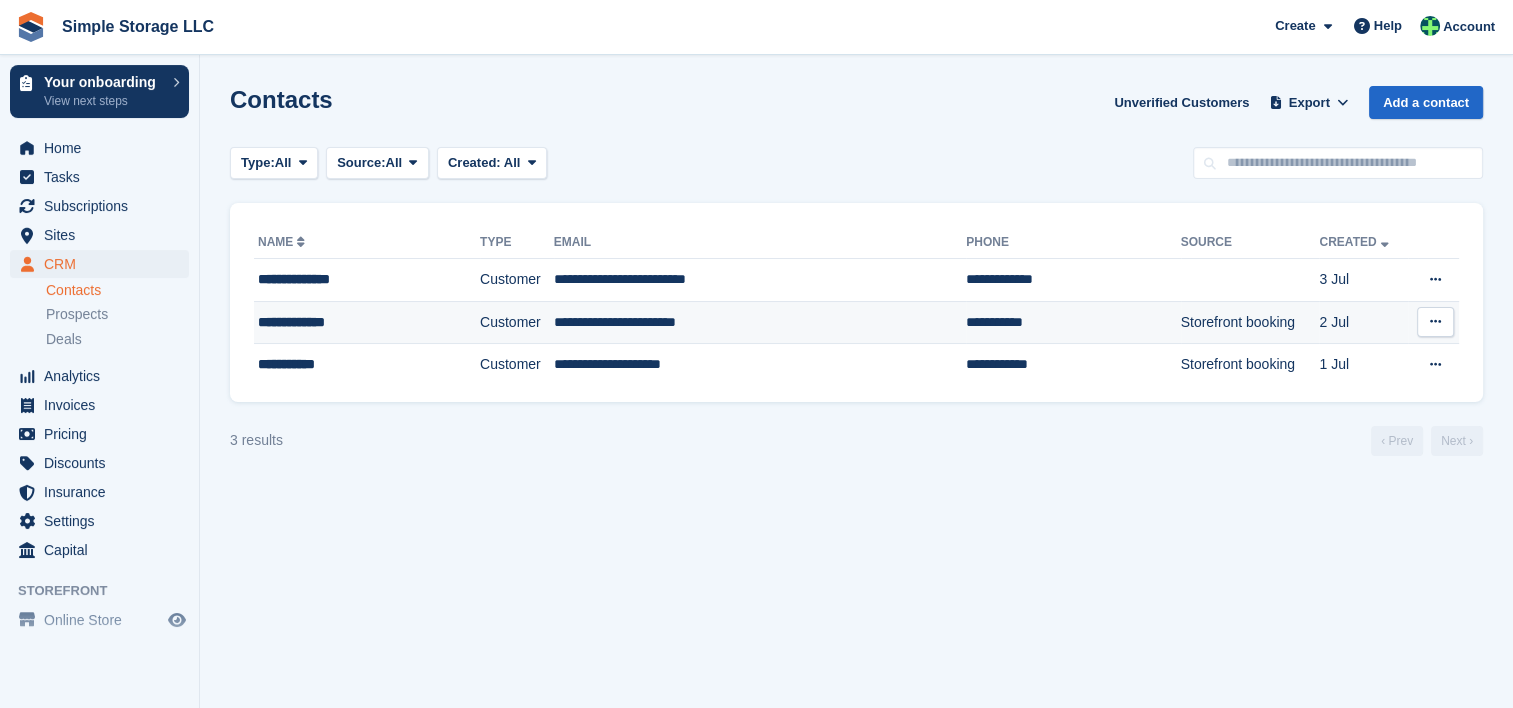 click at bounding box center (1435, 321) 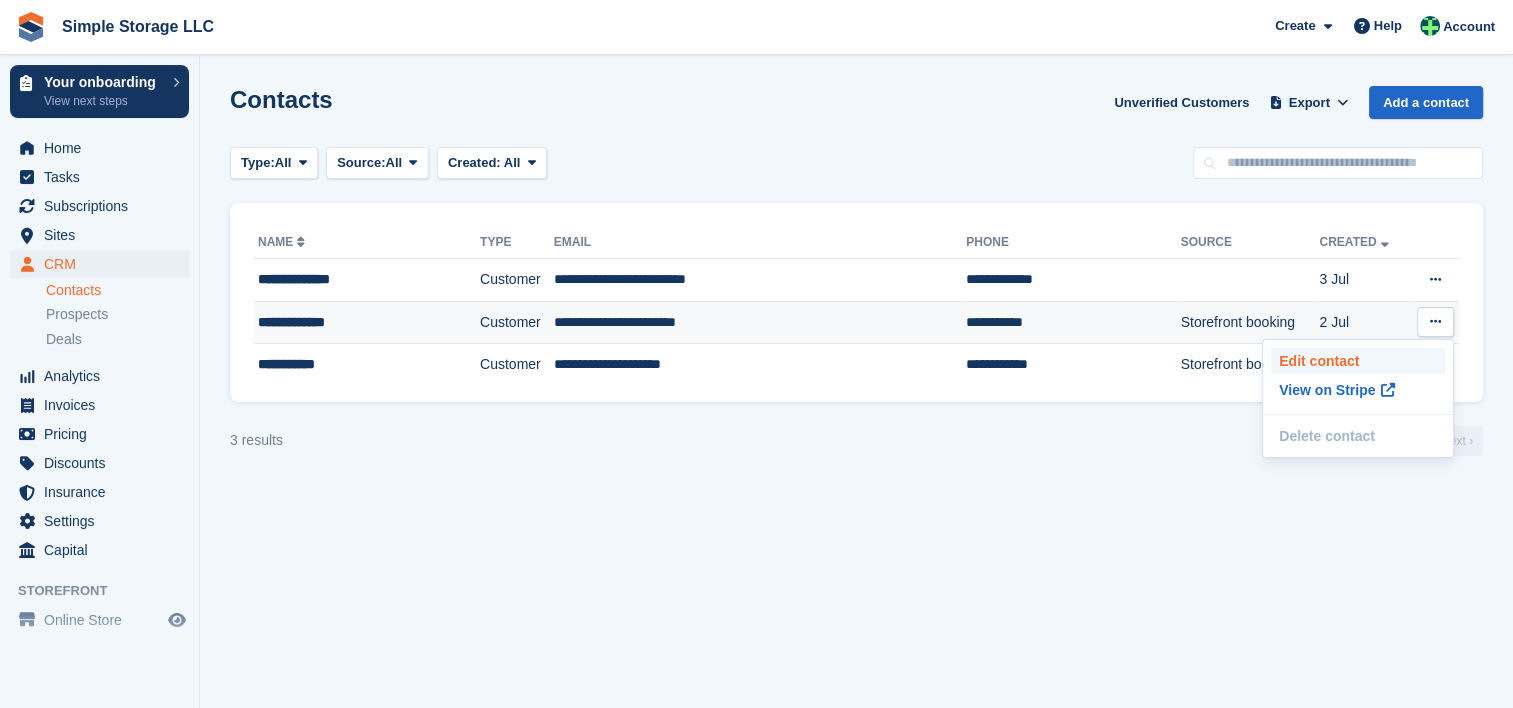 click on "Edit contact" at bounding box center (1358, 361) 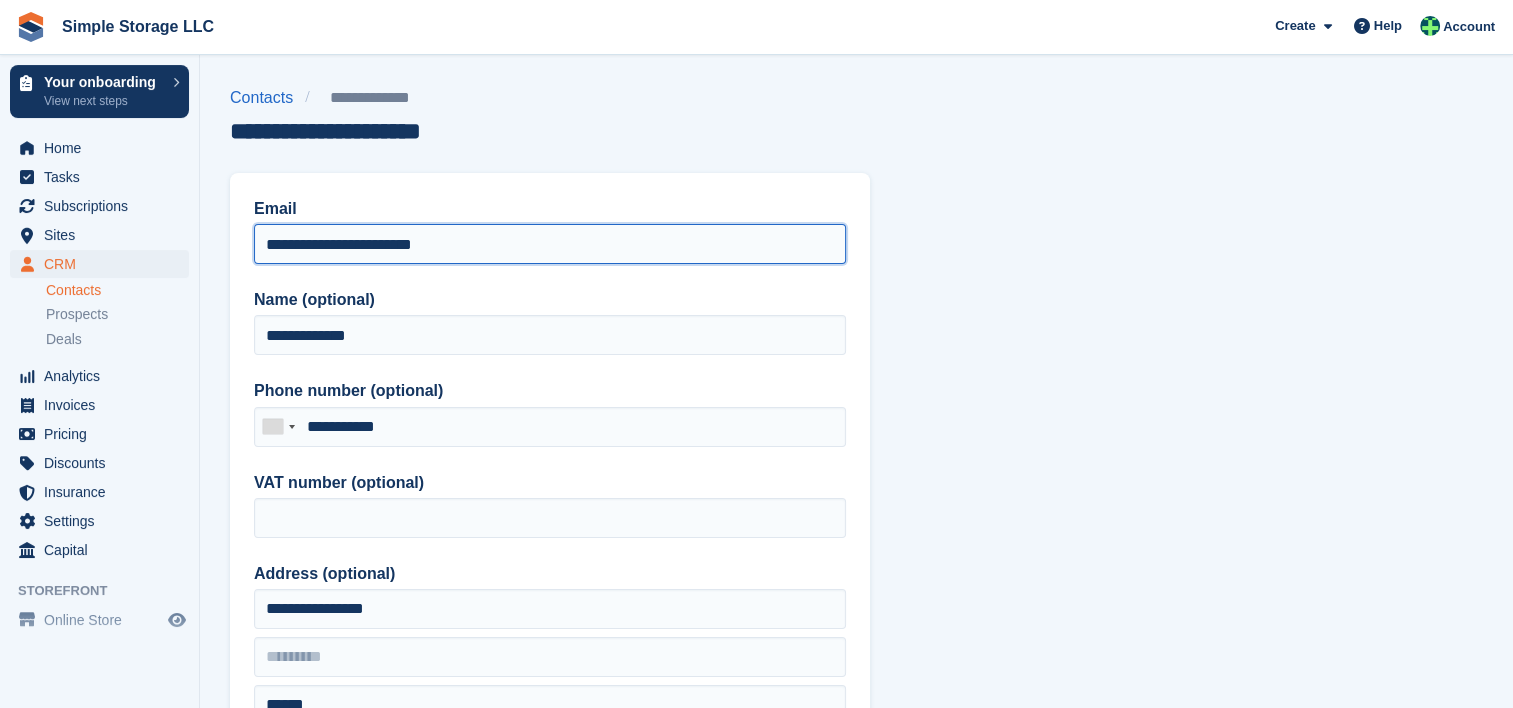 drag, startPoint x: 496, startPoint y: 242, endPoint x: 232, endPoint y: 241, distance: 264.0019 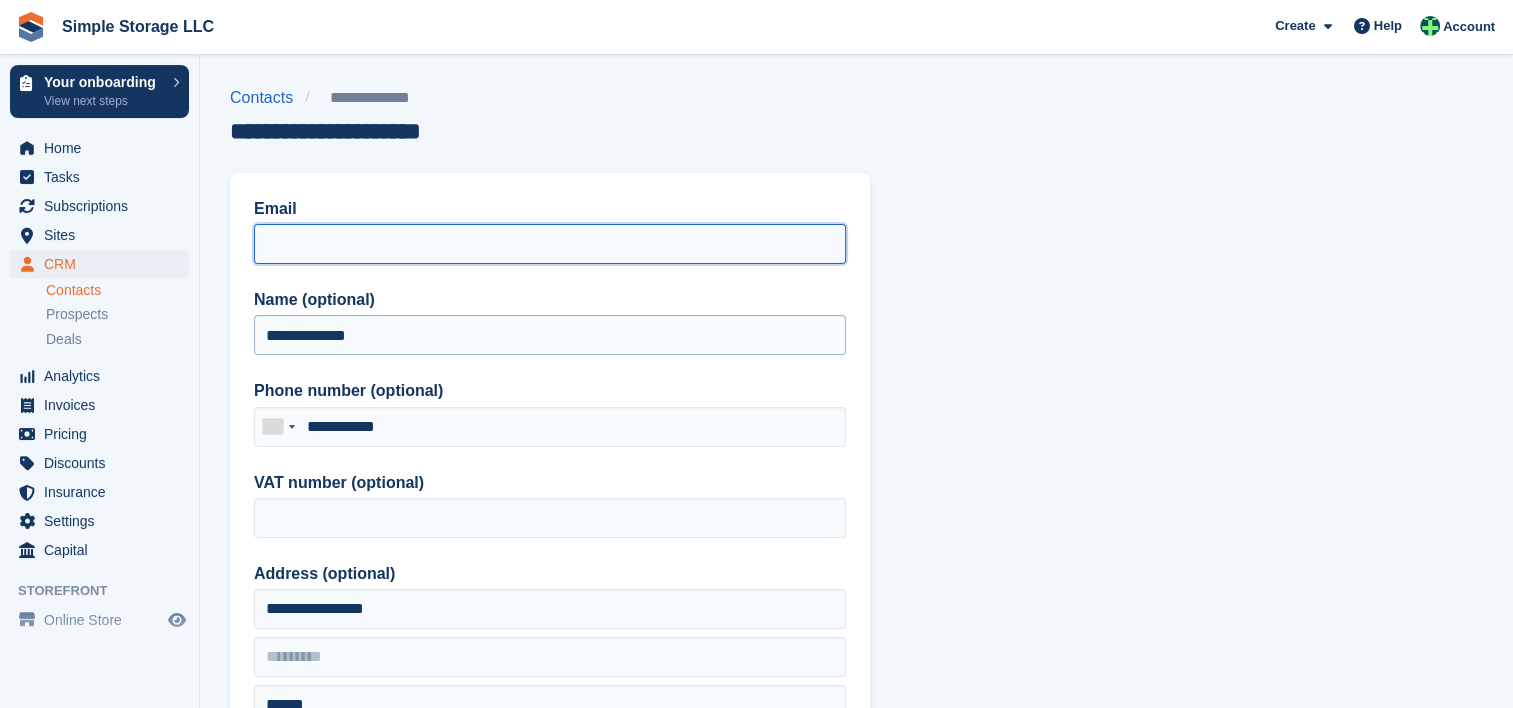 type 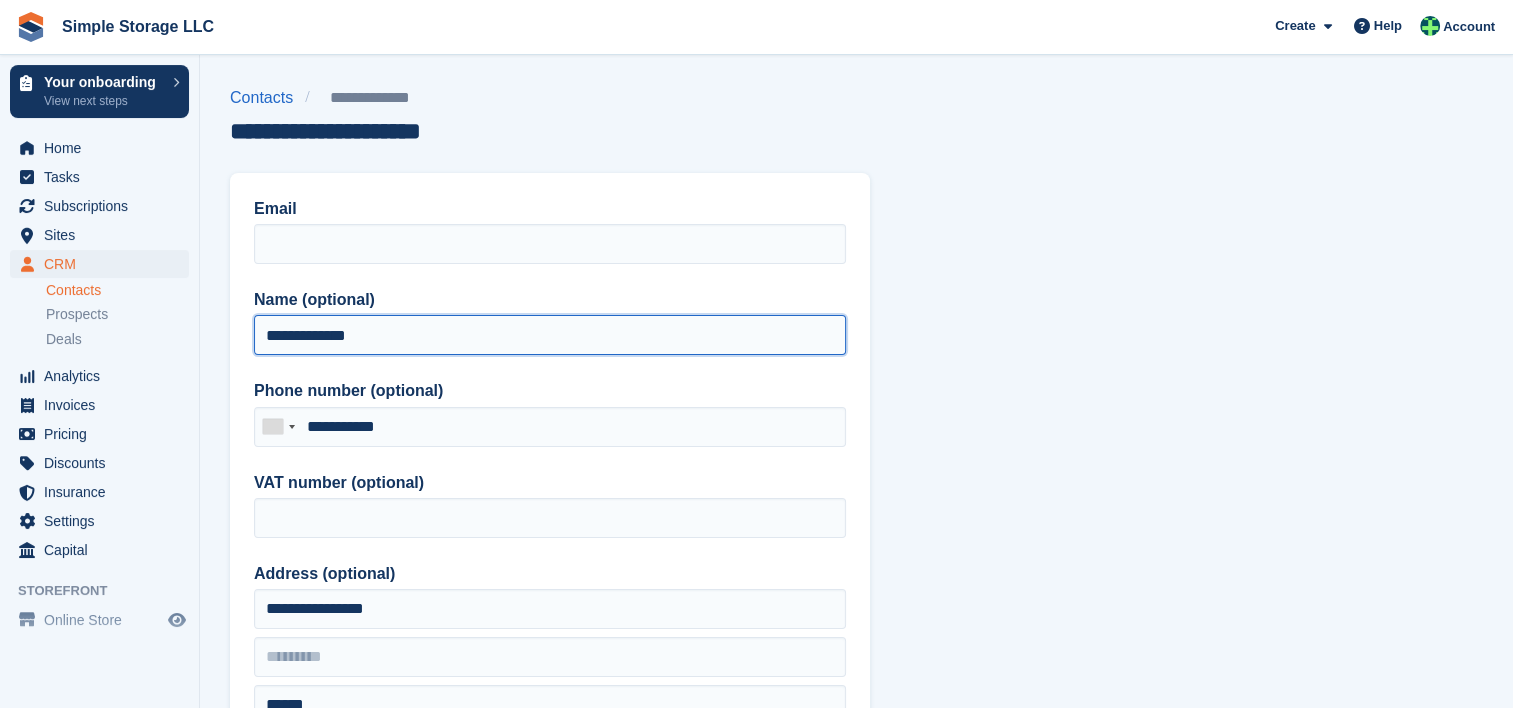 drag, startPoint x: 388, startPoint y: 331, endPoint x: 215, endPoint y: 327, distance: 173.04623 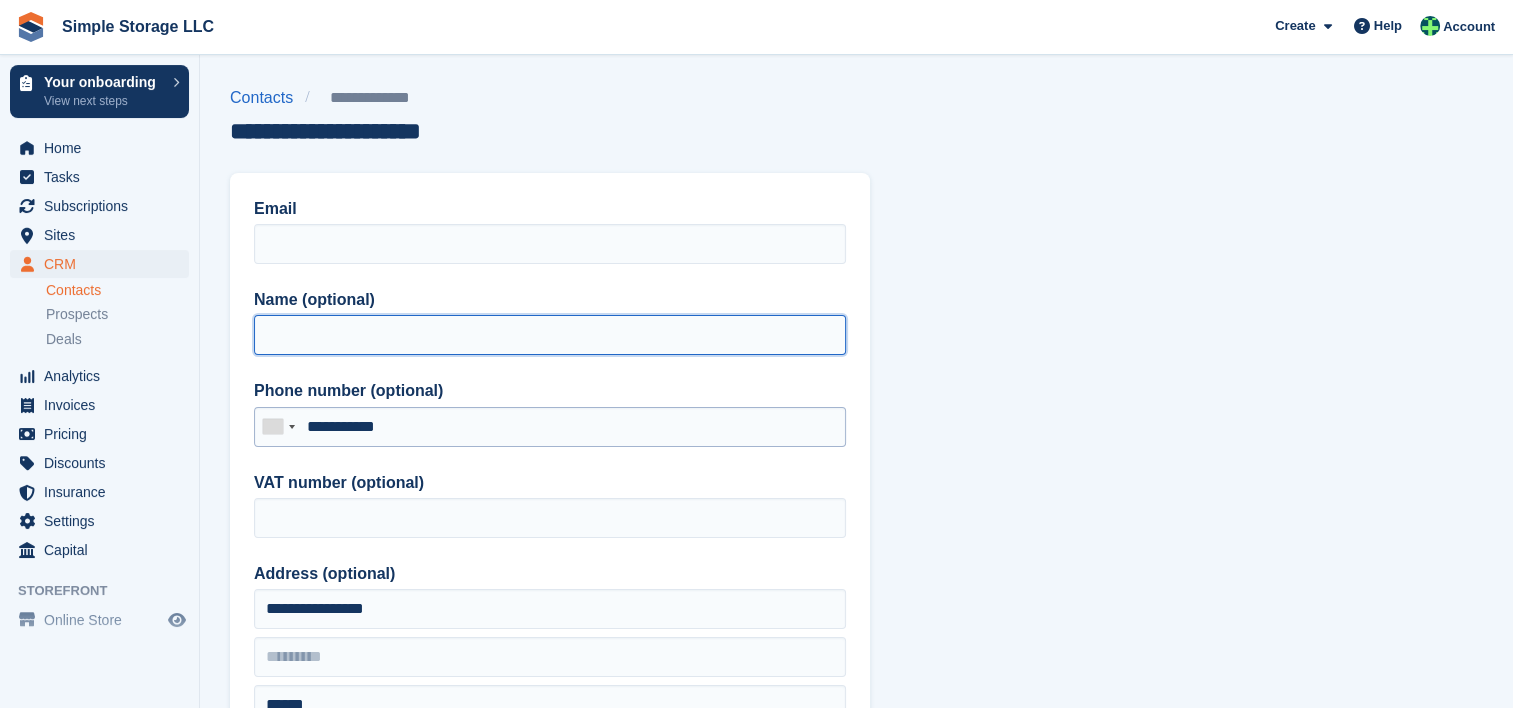 type 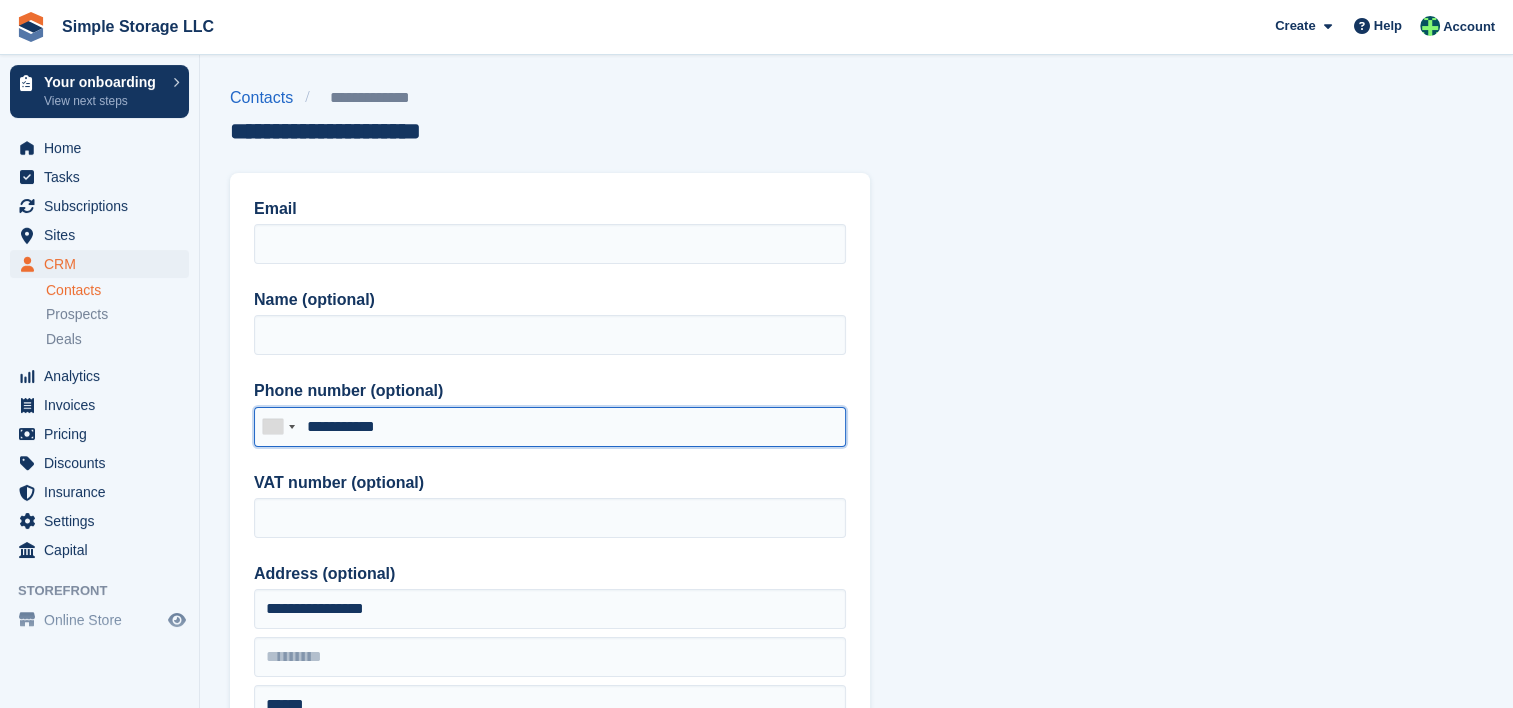 drag, startPoint x: 428, startPoint y: 422, endPoint x: 238, endPoint y: 417, distance: 190.06578 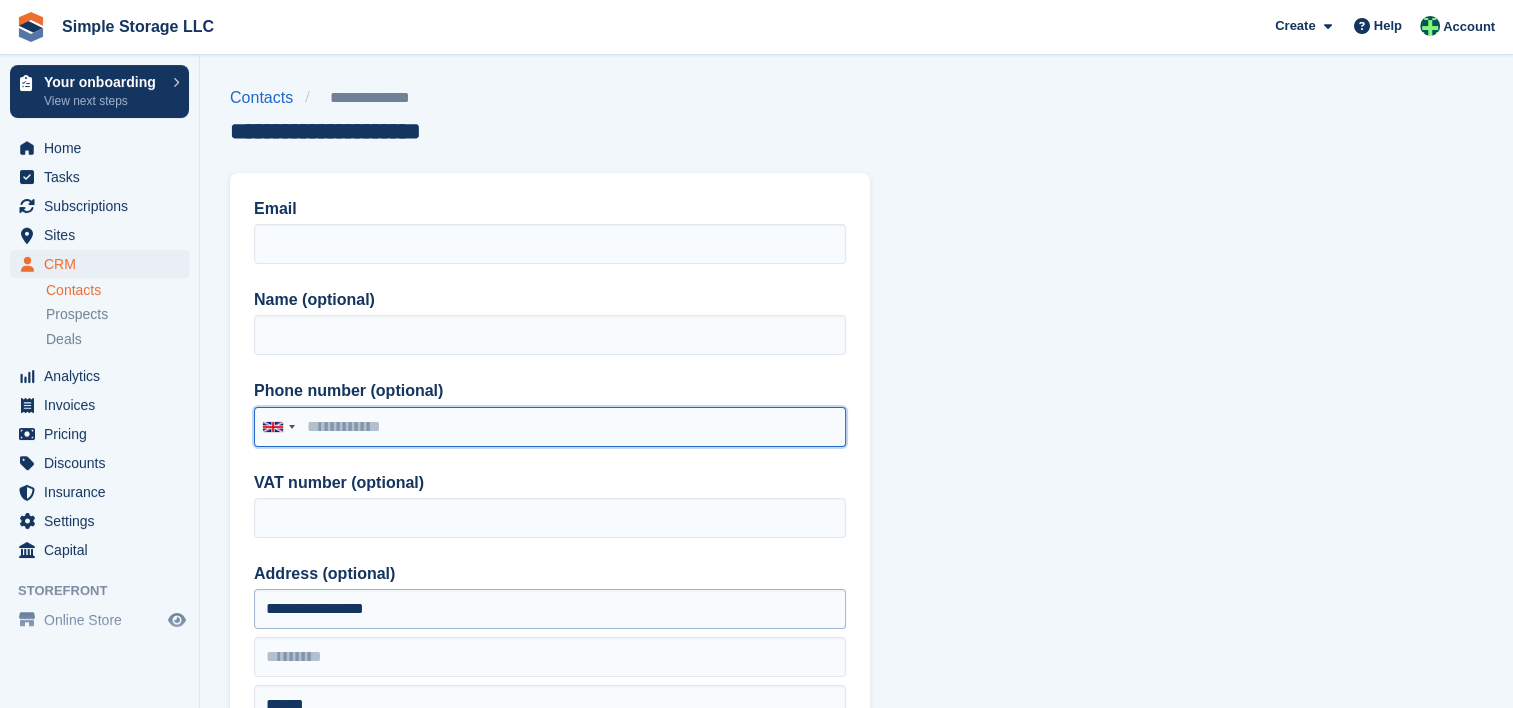 type 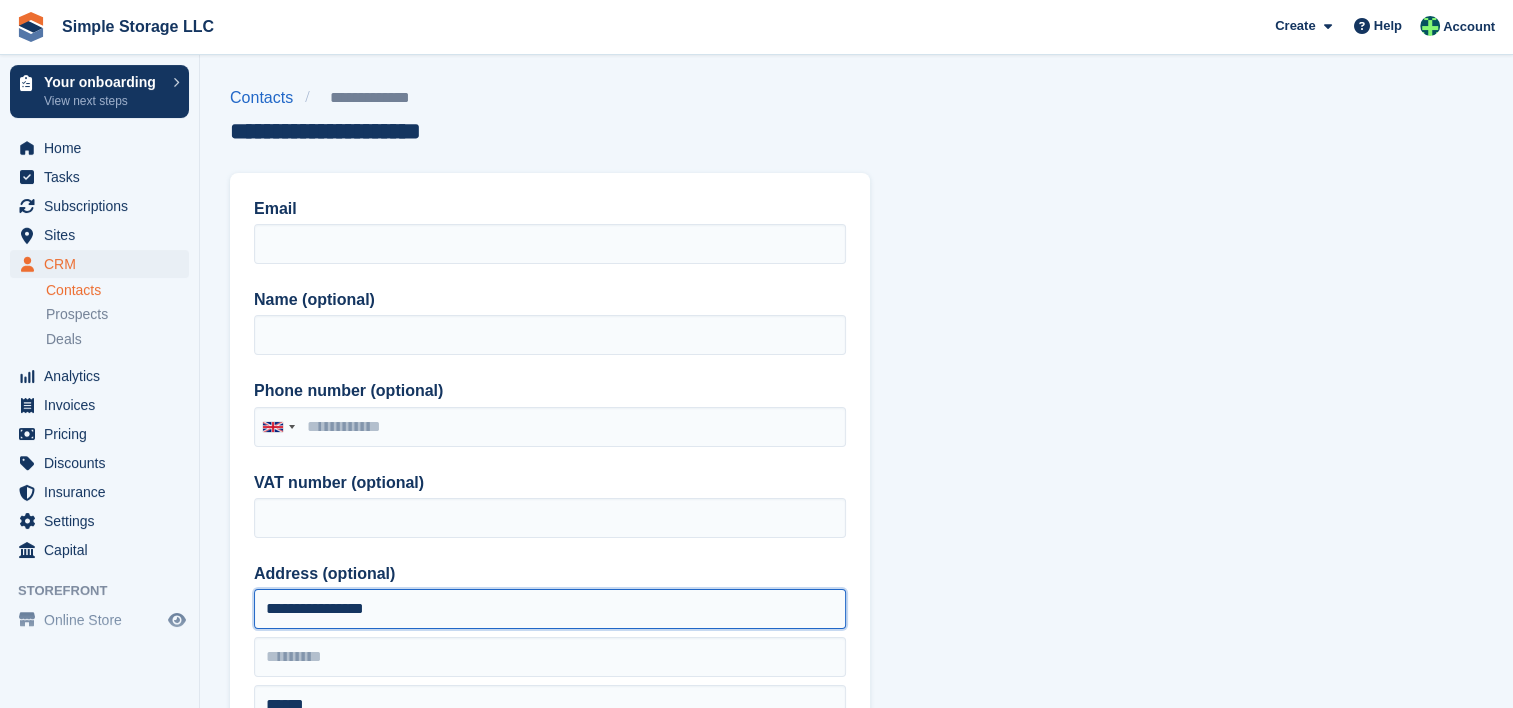 drag, startPoint x: 435, startPoint y: 609, endPoint x: 228, endPoint y: 603, distance: 207.08694 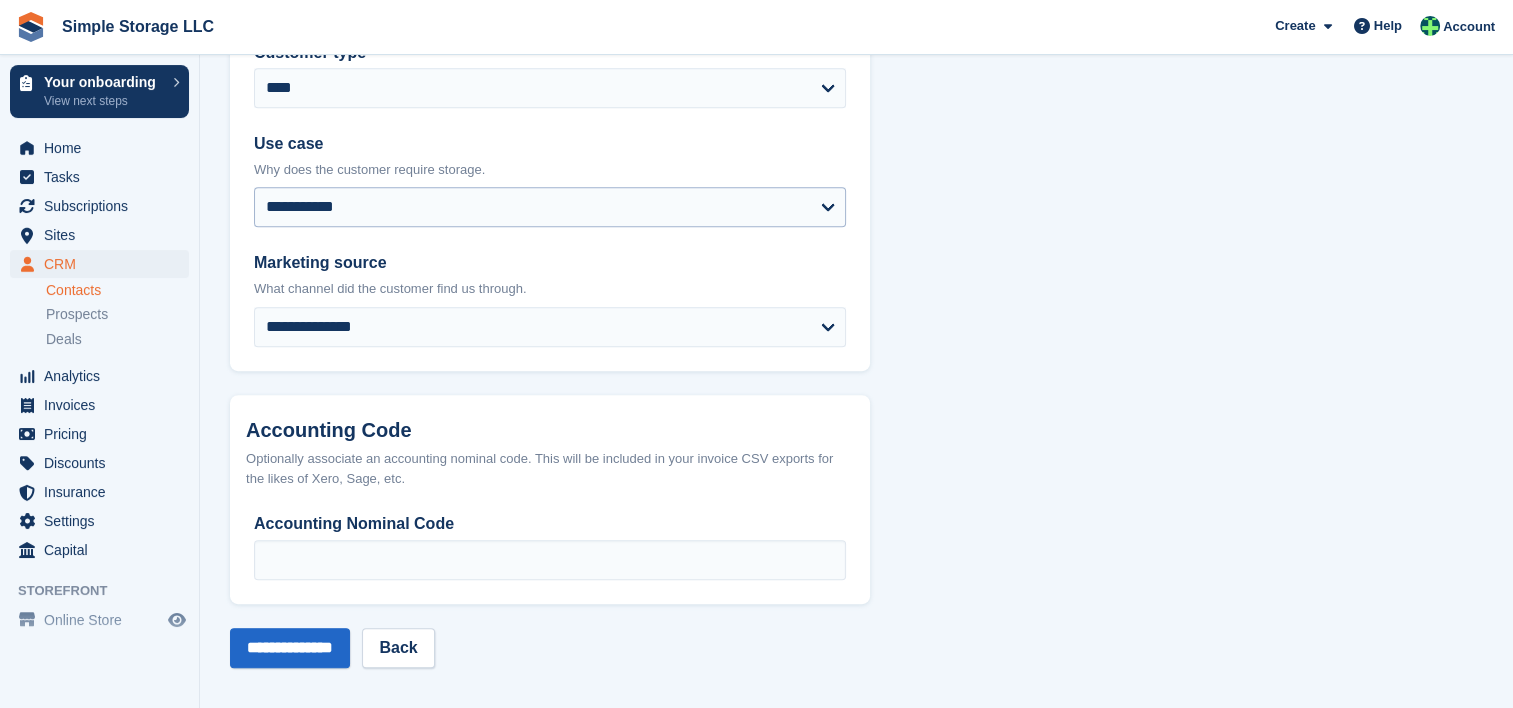 scroll, scrollTop: 1044, scrollLeft: 0, axis: vertical 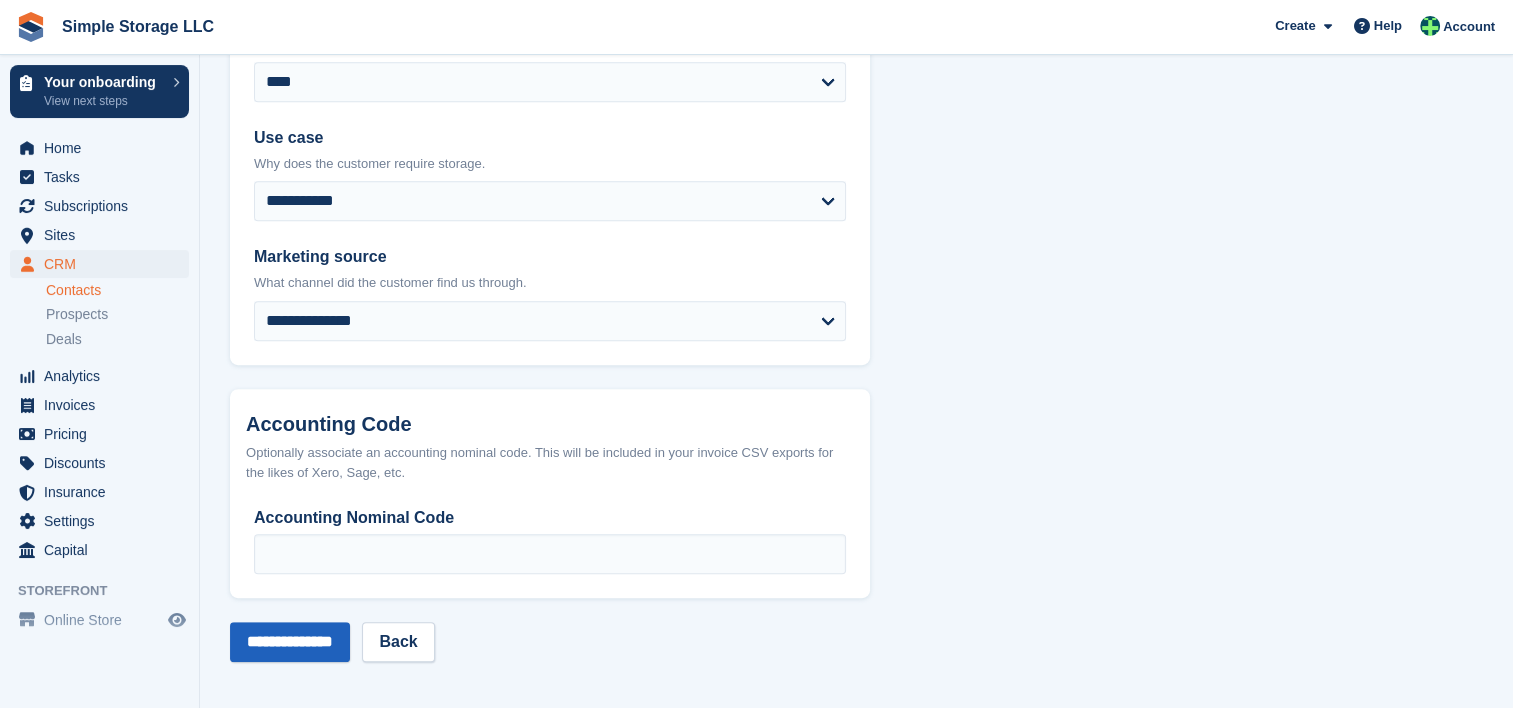 type 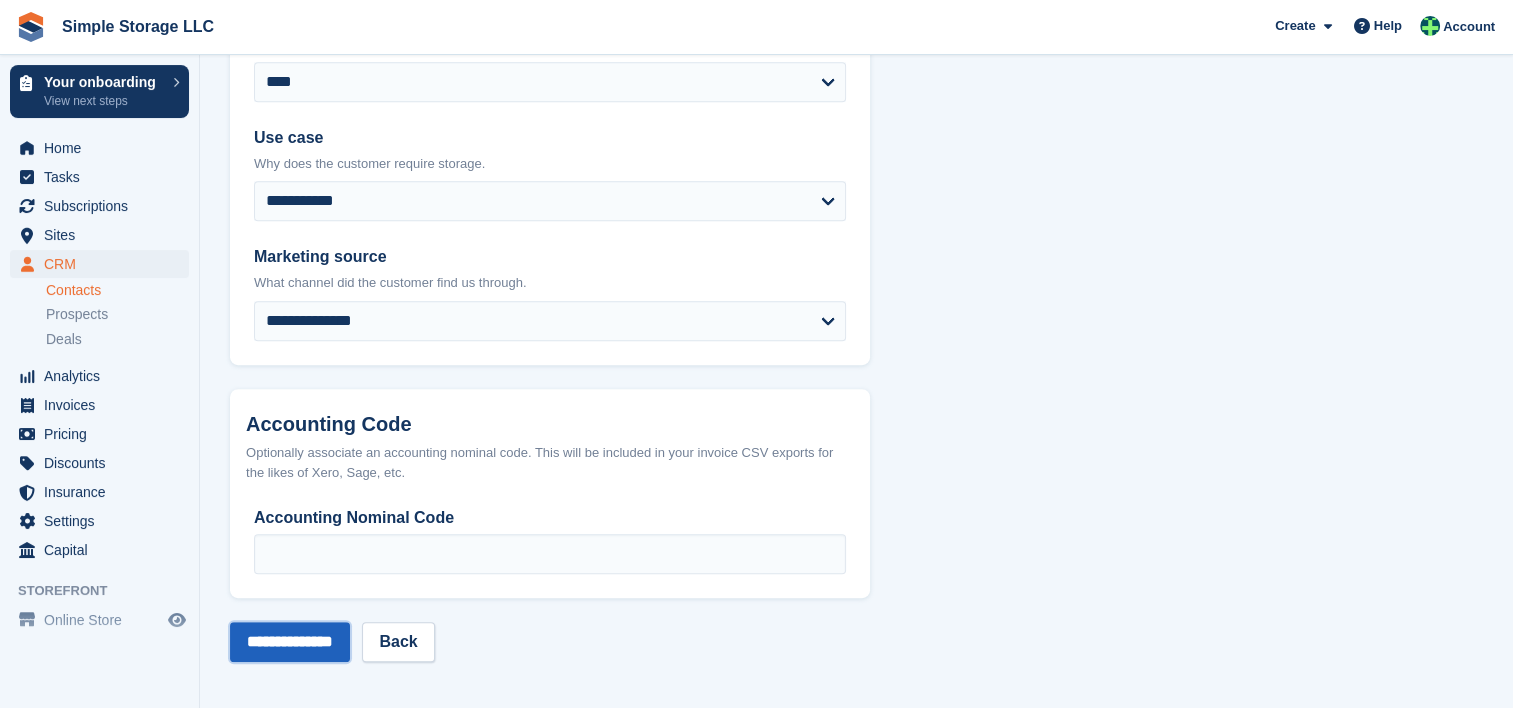 click on "**********" at bounding box center [290, 642] 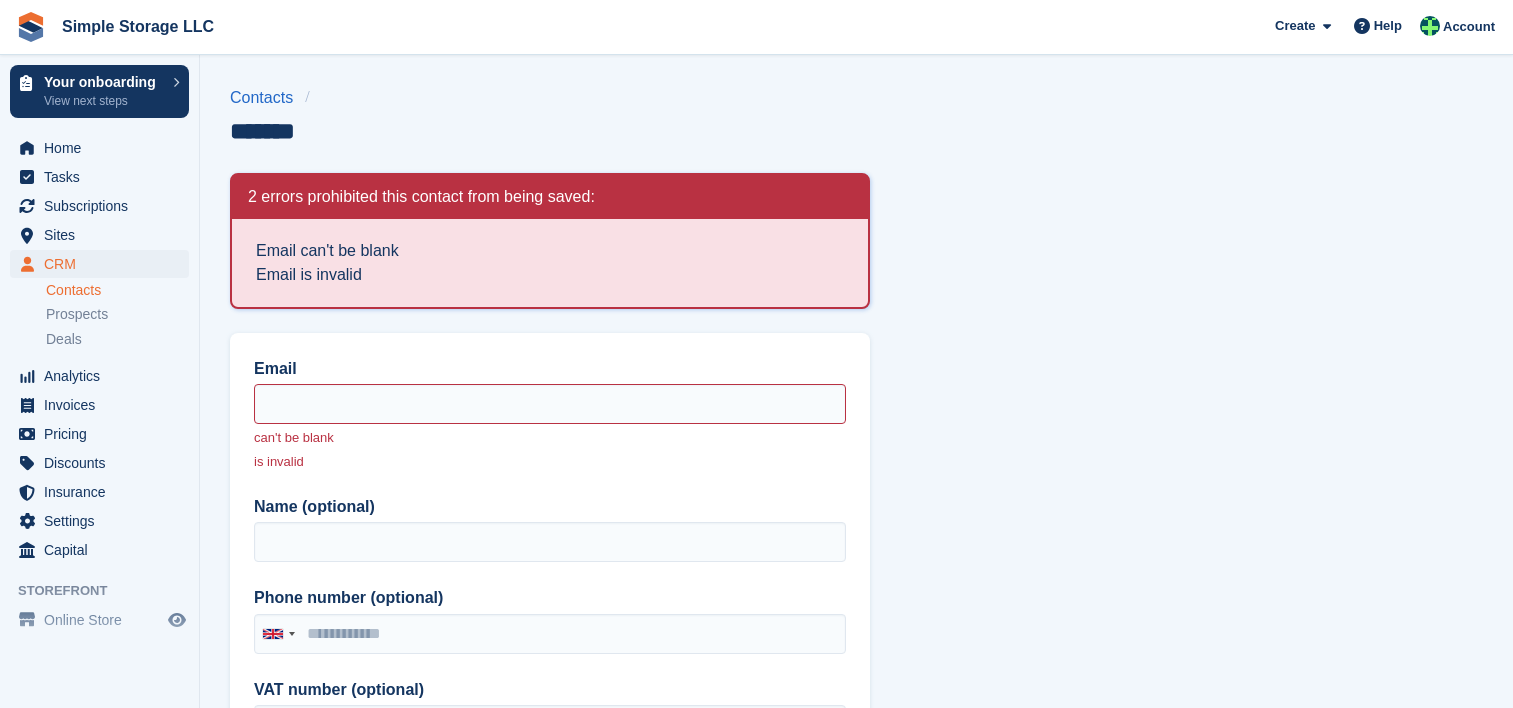 scroll, scrollTop: 0, scrollLeft: 0, axis: both 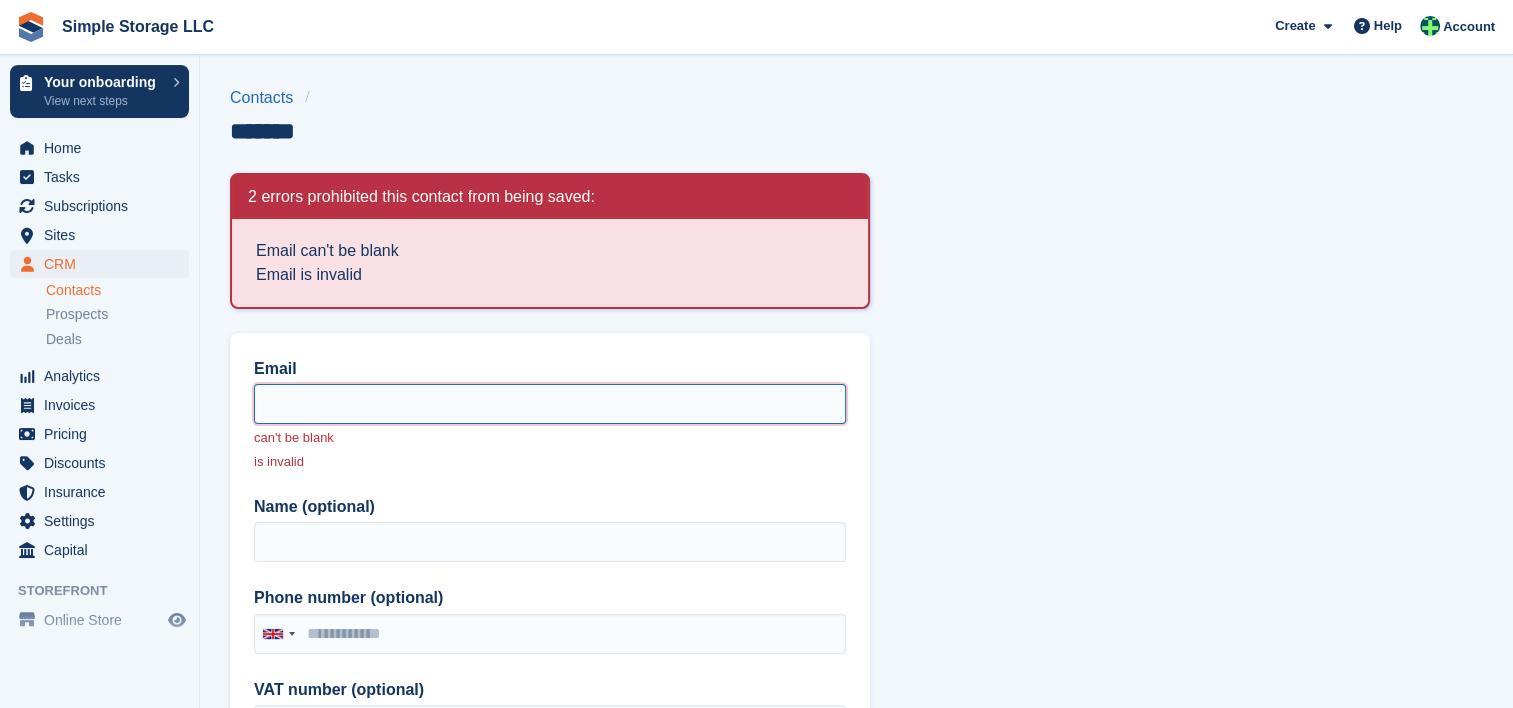 click on "Email" at bounding box center [550, 404] 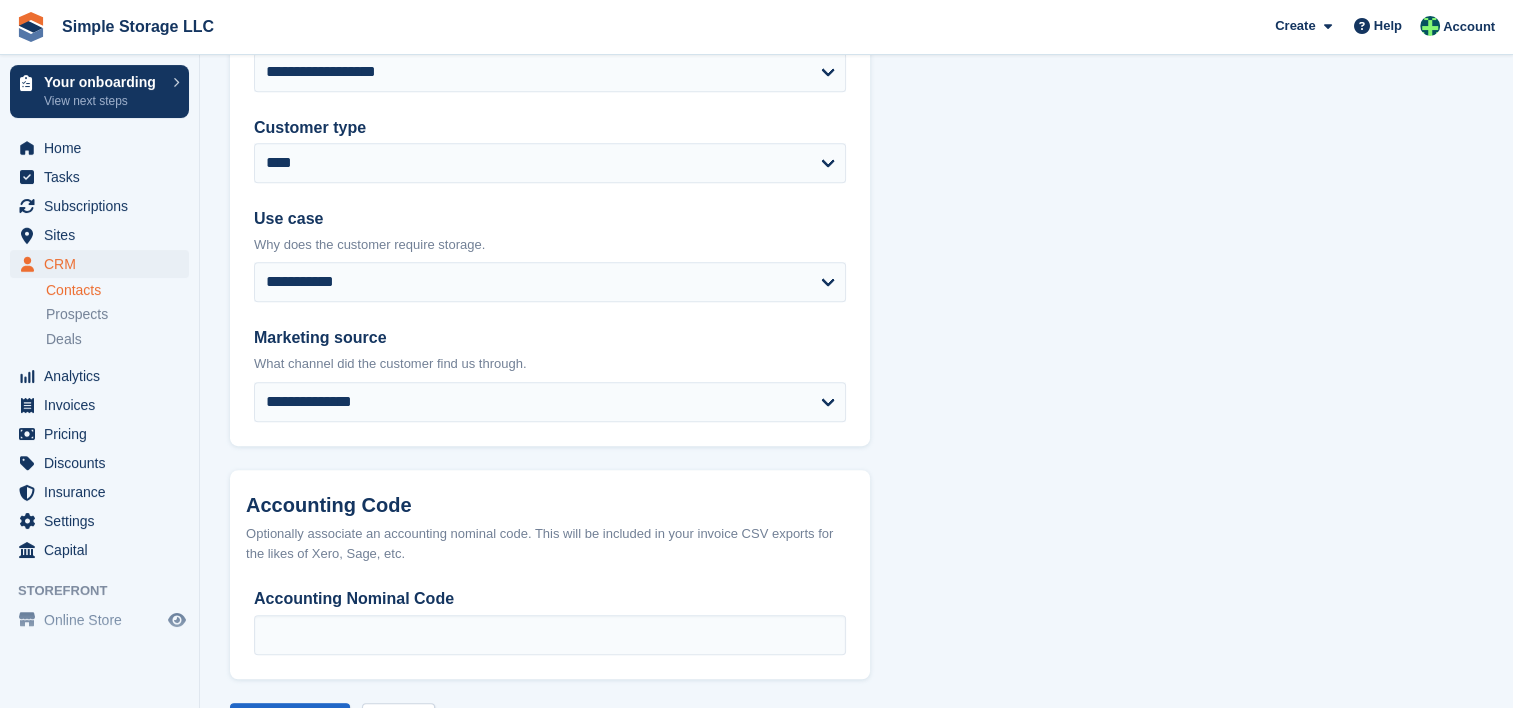 scroll, scrollTop: 1249, scrollLeft: 0, axis: vertical 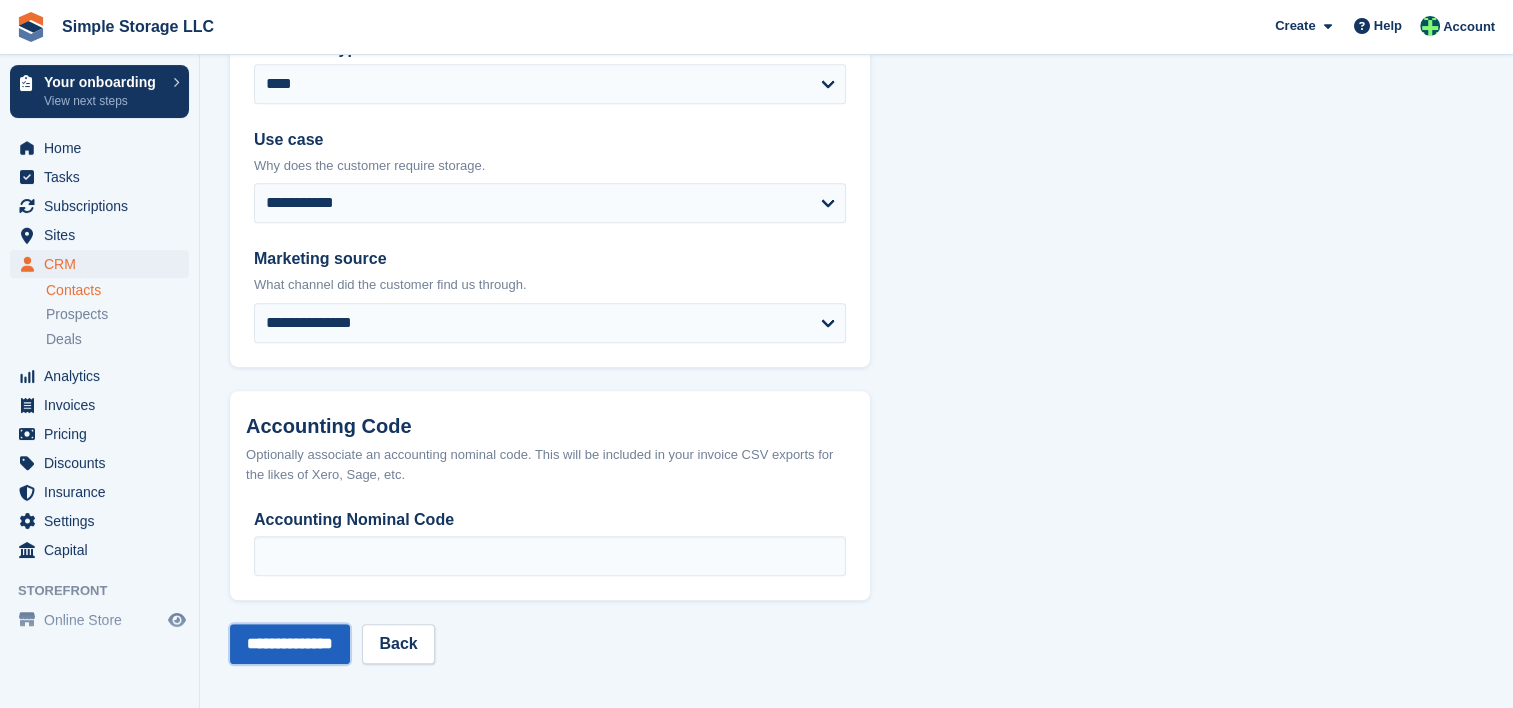 click on "**********" at bounding box center (290, 644) 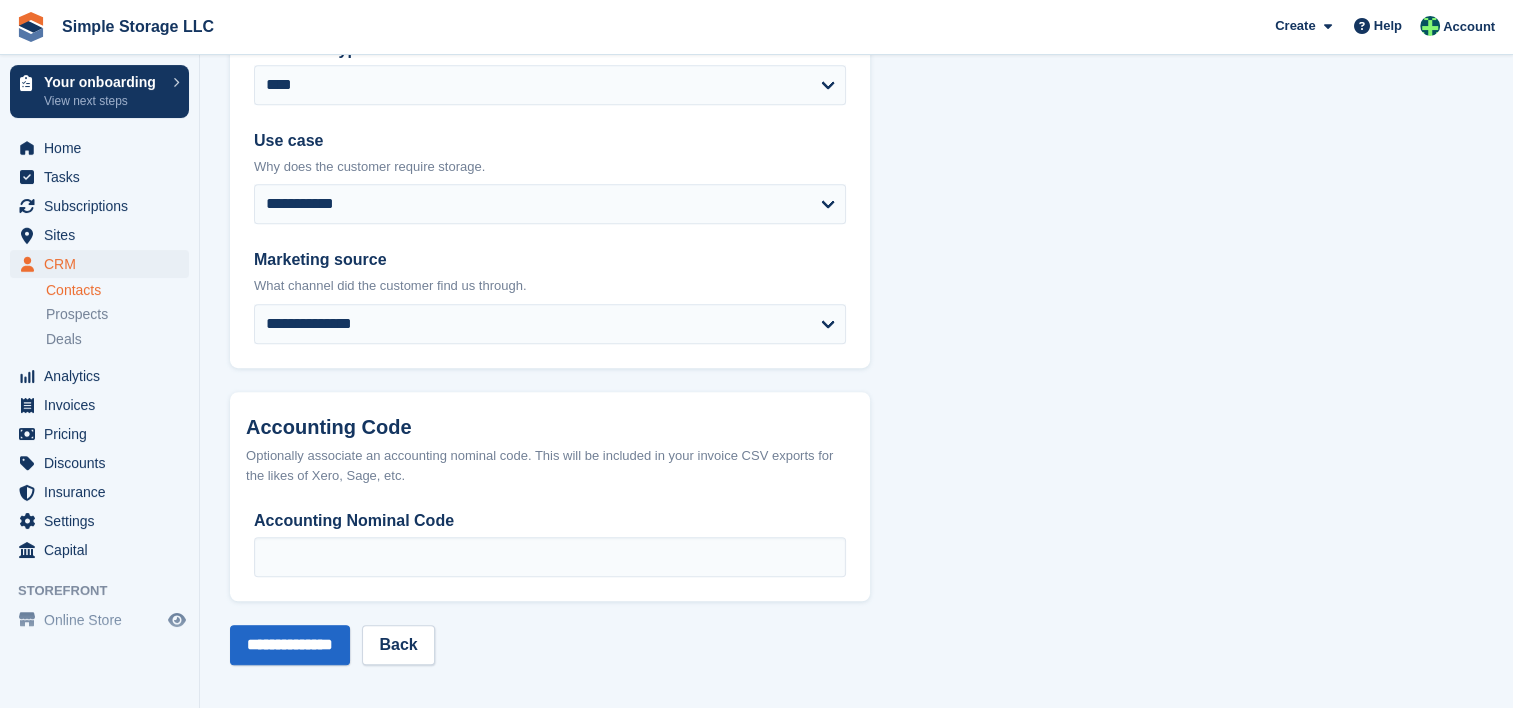 scroll, scrollTop: 1249, scrollLeft: 0, axis: vertical 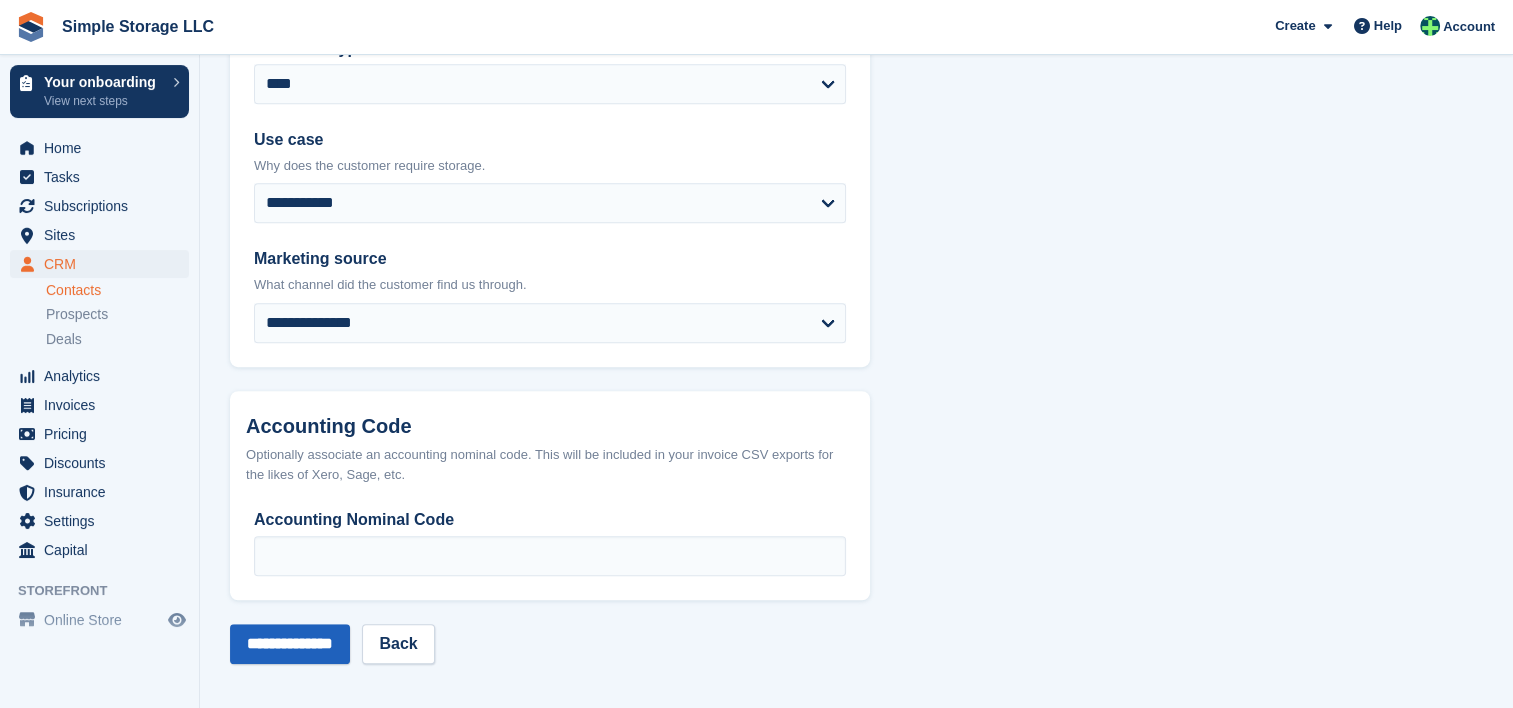 type on "*********" 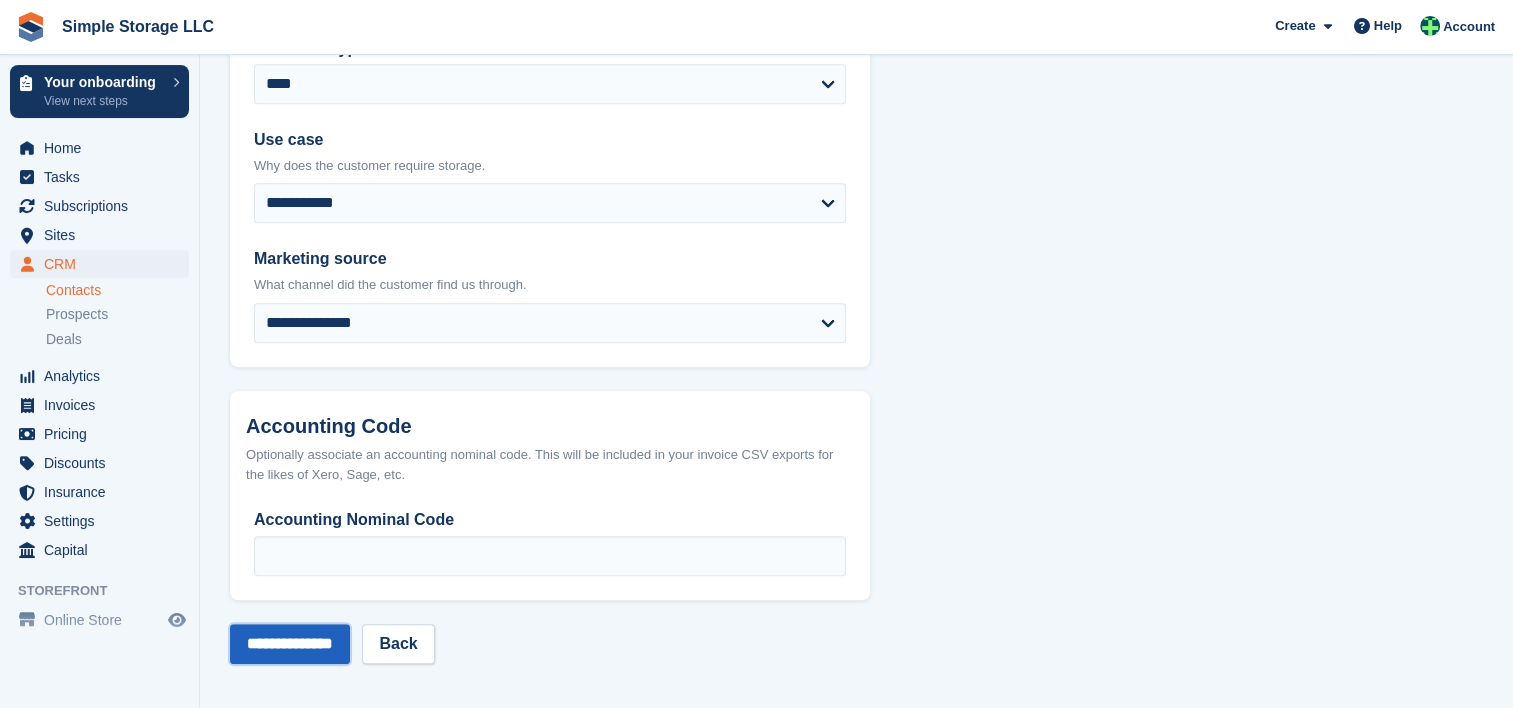 click on "**********" at bounding box center (290, 644) 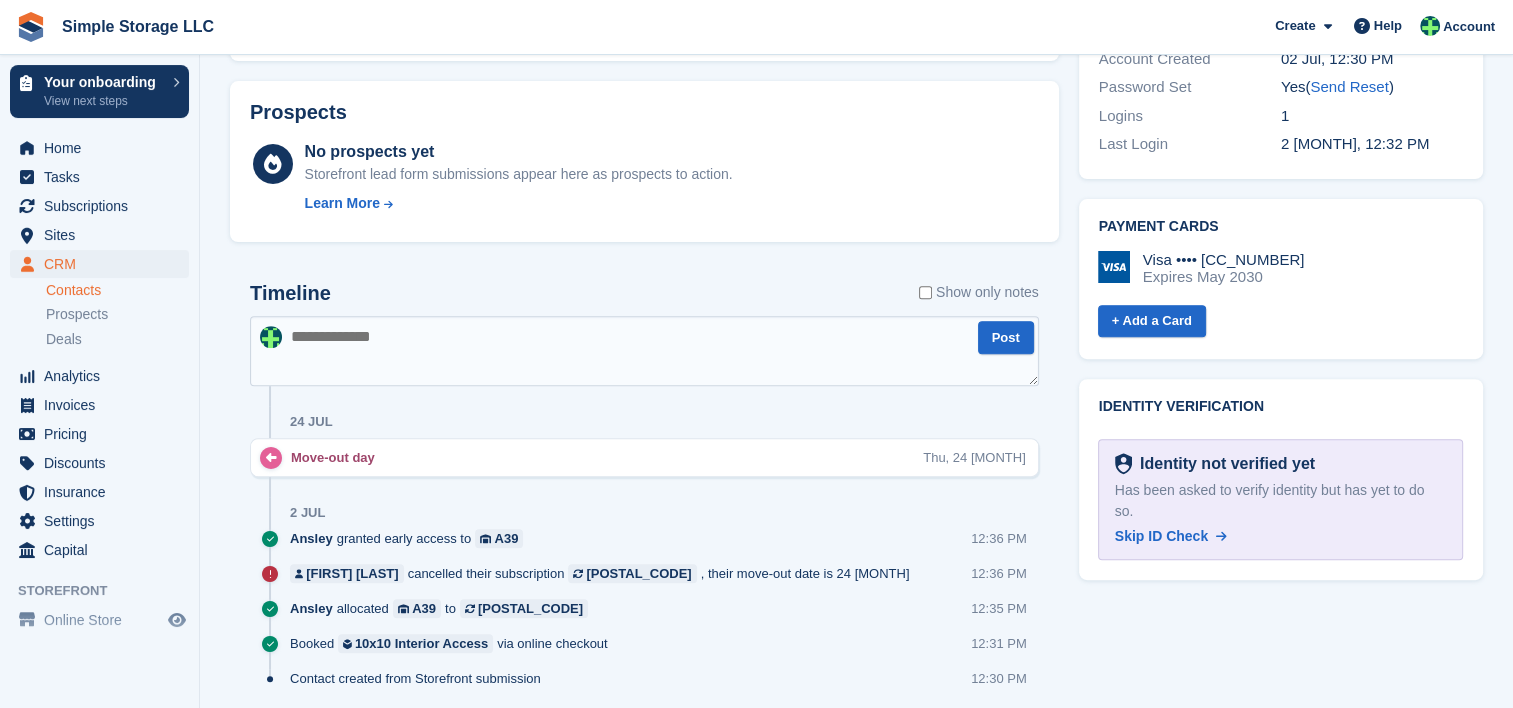 scroll, scrollTop: 640, scrollLeft: 0, axis: vertical 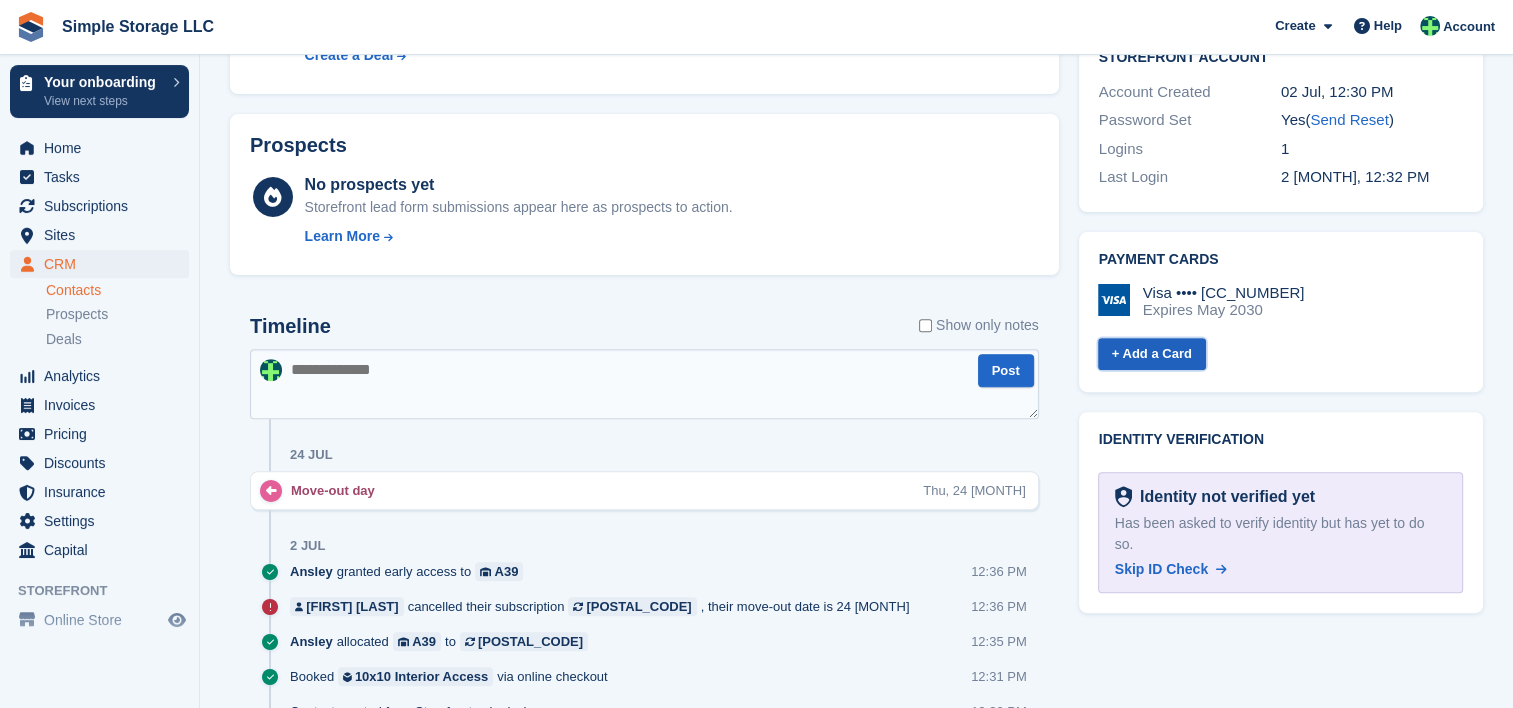 click on "+ Add a Card" at bounding box center (1152, 354) 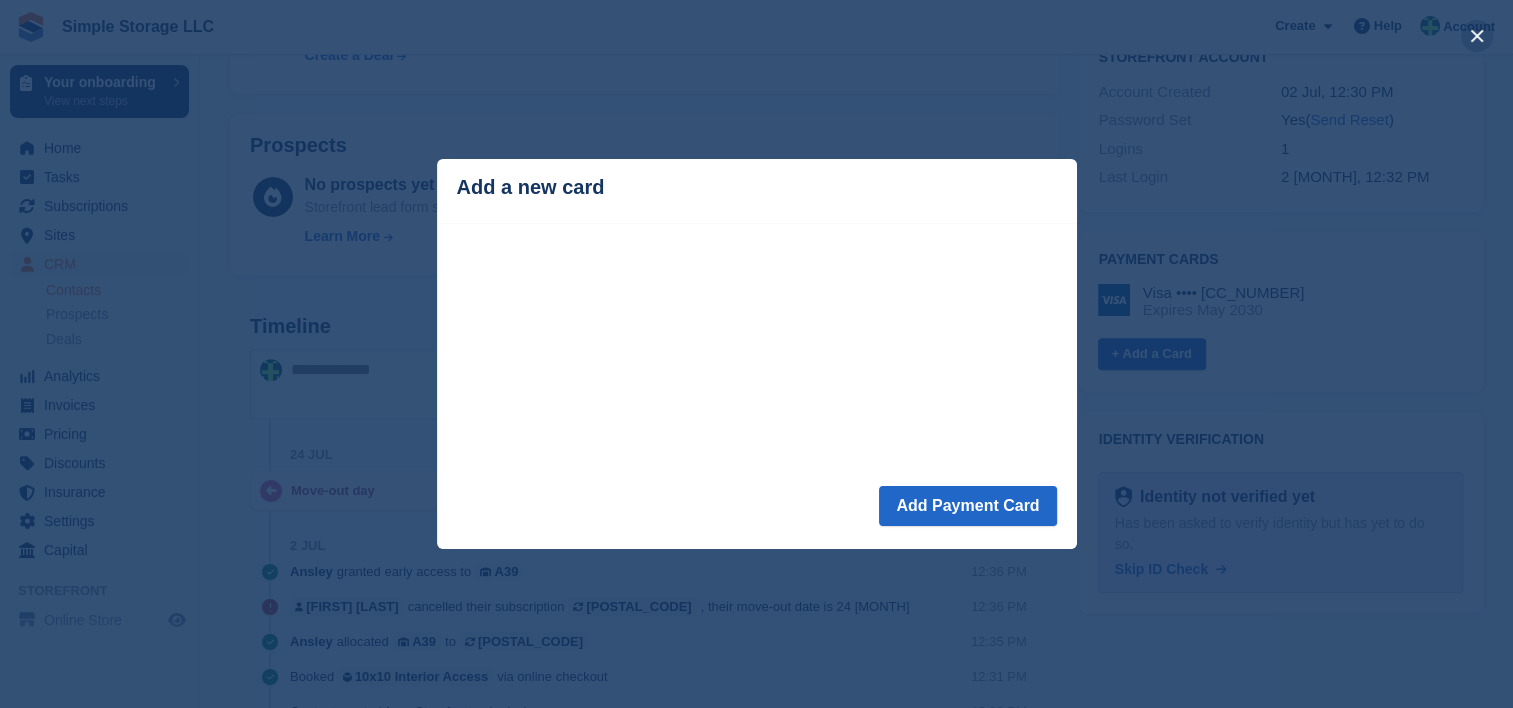 click at bounding box center (1477, 36) 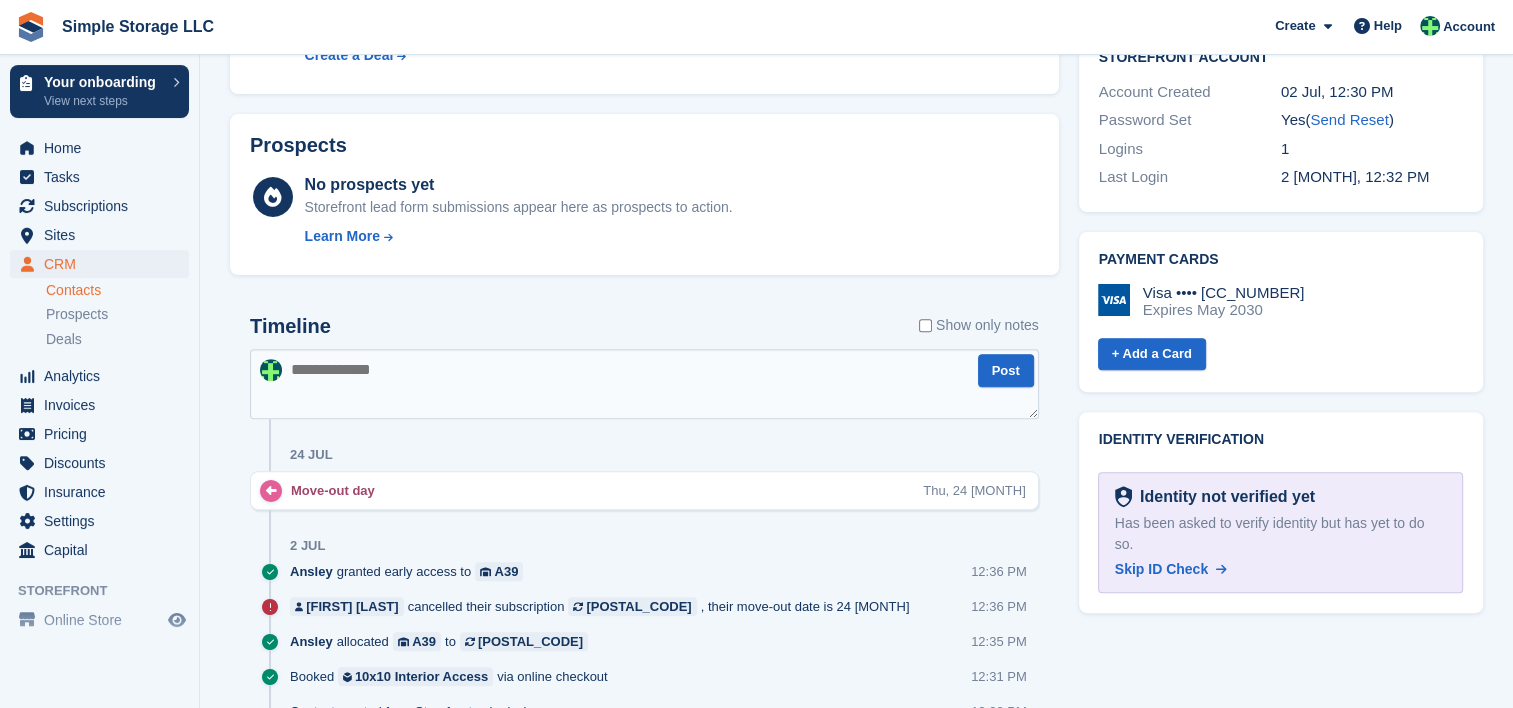 drag, startPoint x: 1115, startPoint y: 300, endPoint x: 1042, endPoint y: 238, distance: 95.77578 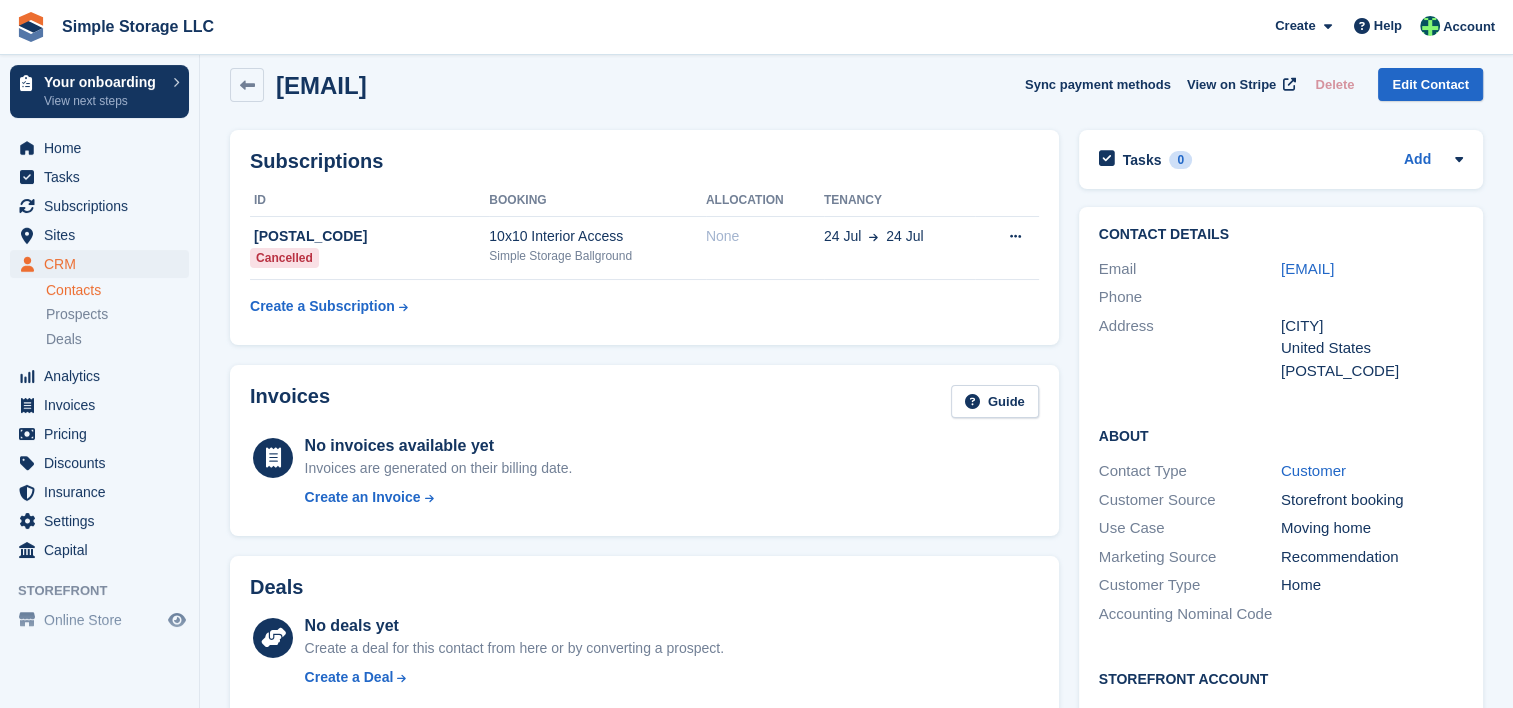 scroll, scrollTop: 0, scrollLeft: 0, axis: both 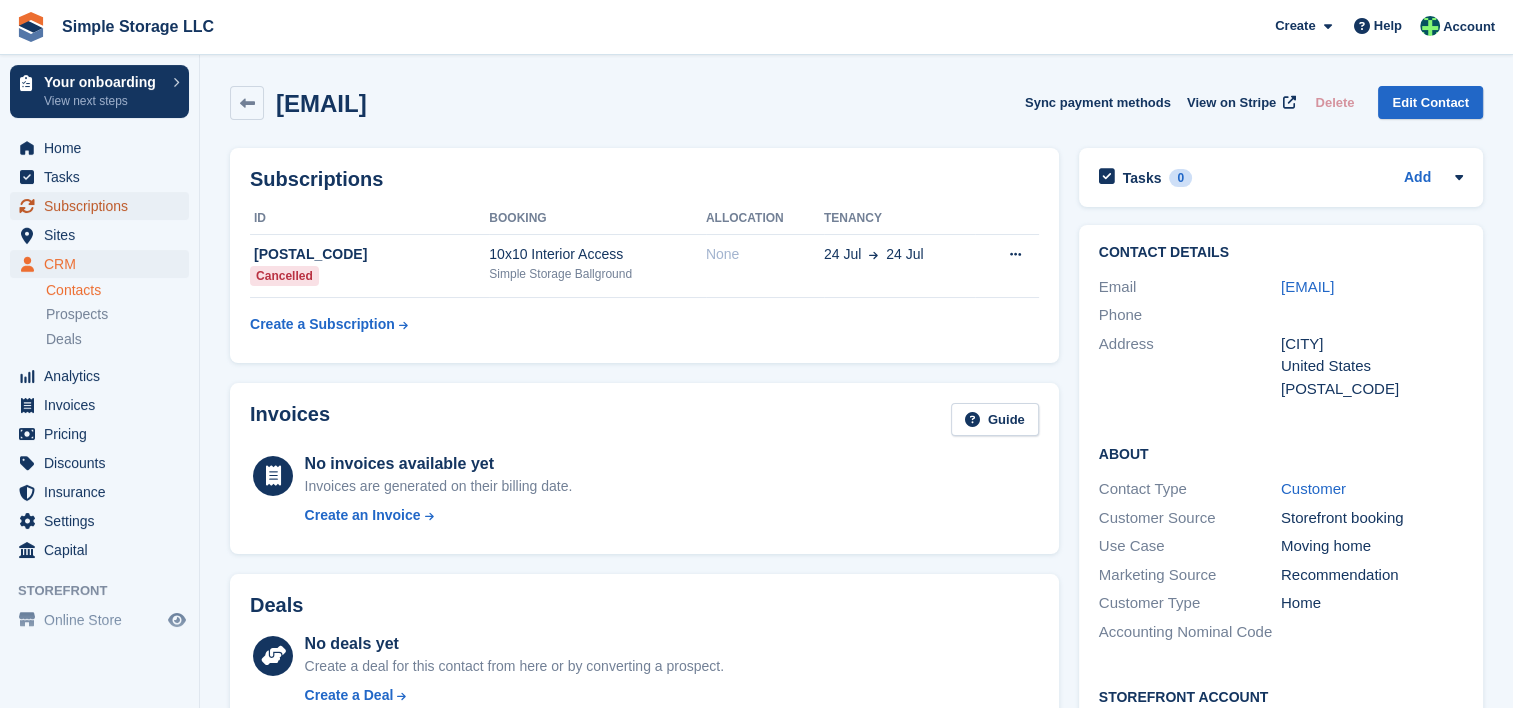 click on "Subscriptions" at bounding box center [104, 206] 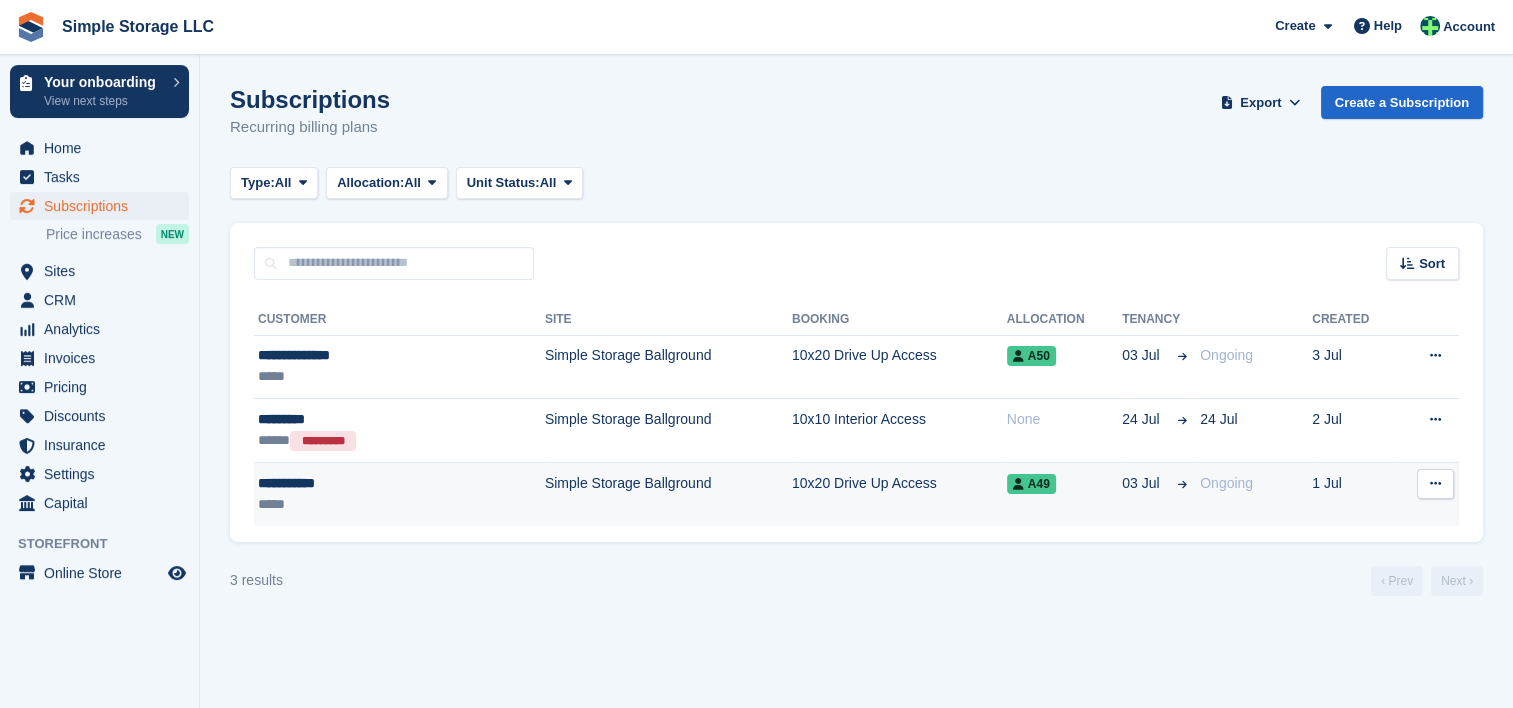 click on "A49" at bounding box center (1031, 484) 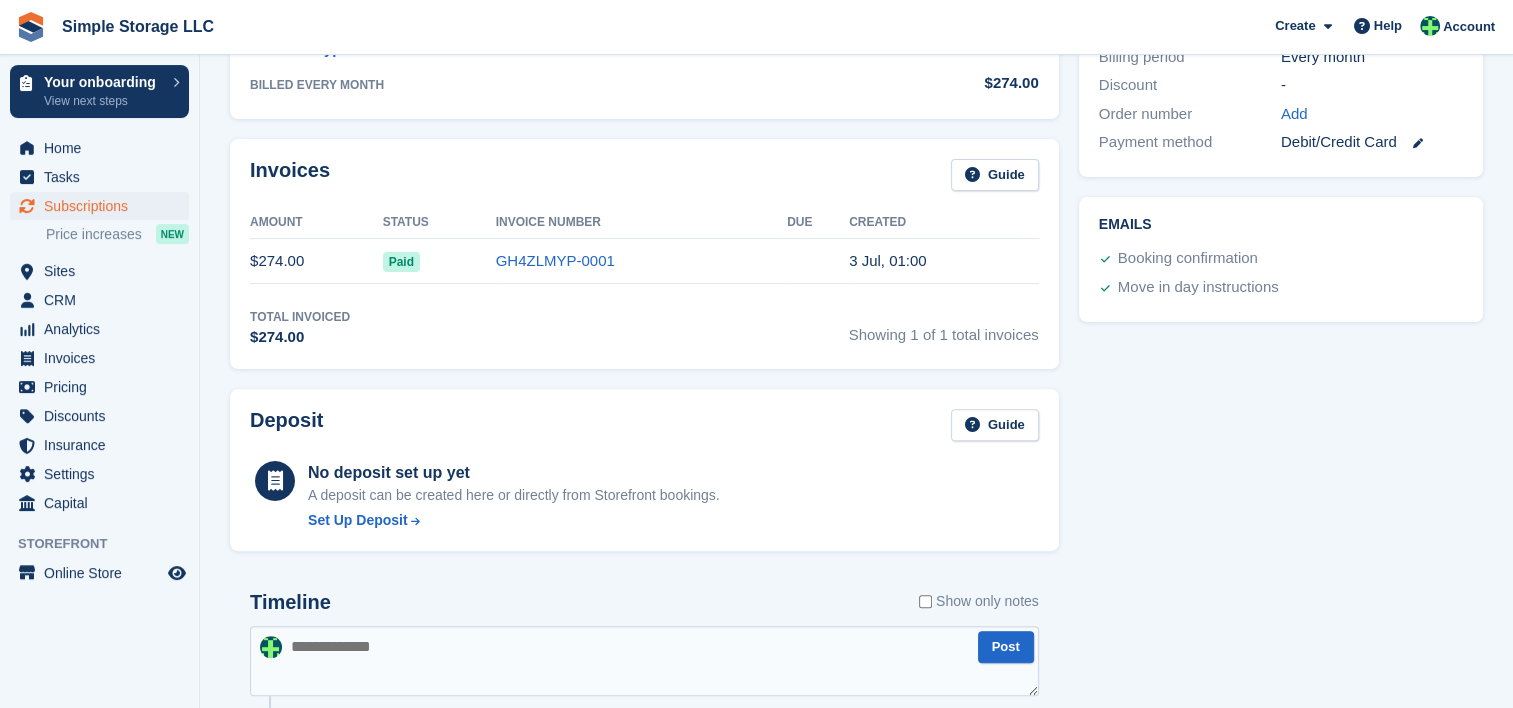 scroll, scrollTop: 466, scrollLeft: 0, axis: vertical 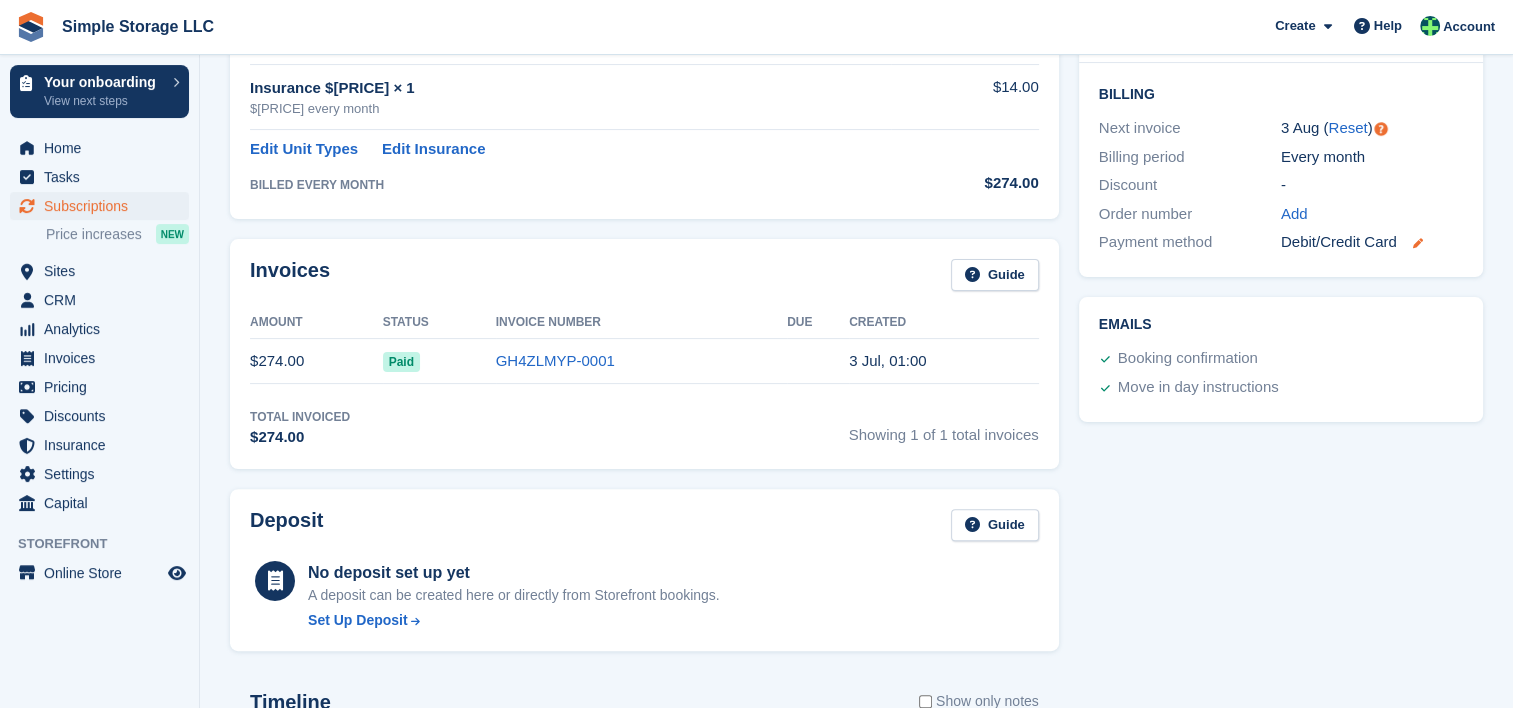 click at bounding box center [1418, 243] 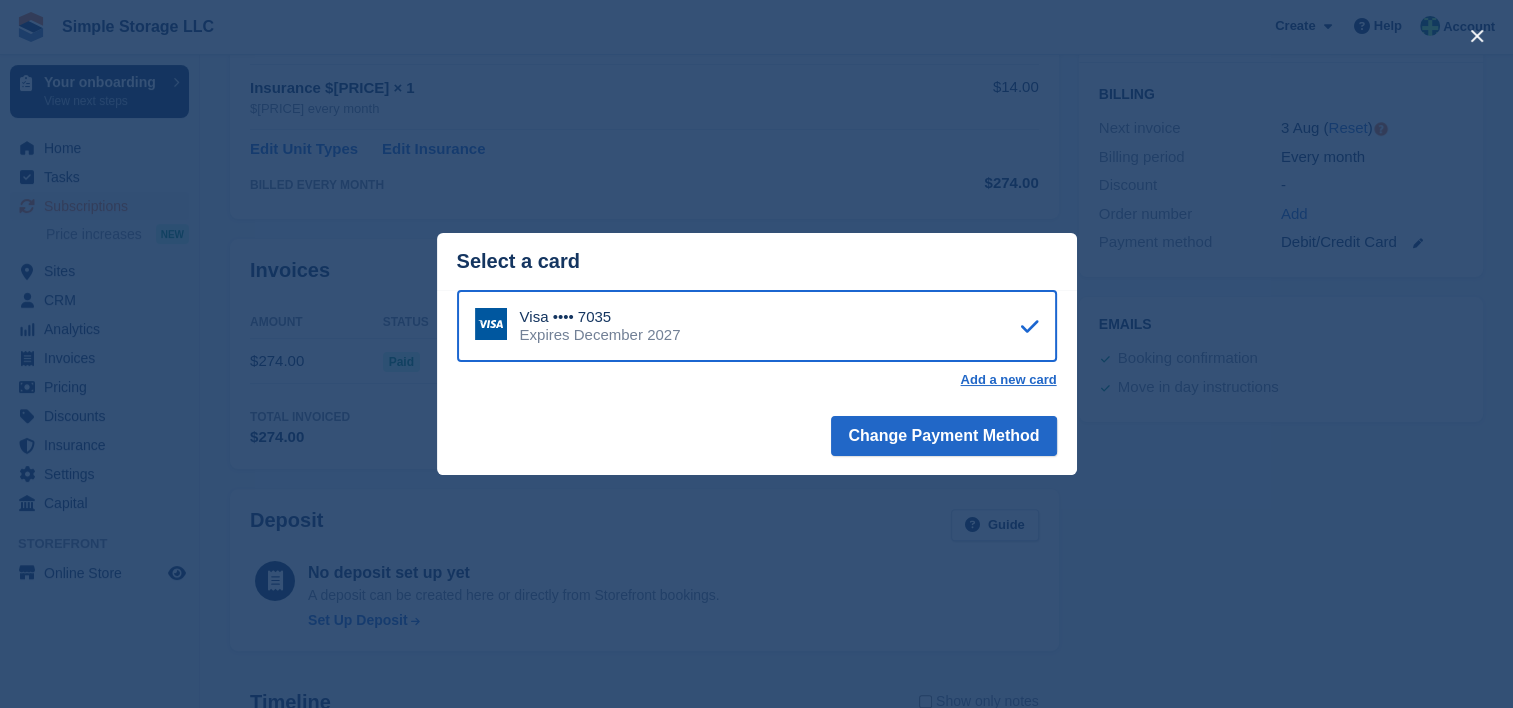 click at bounding box center (1030, 326) 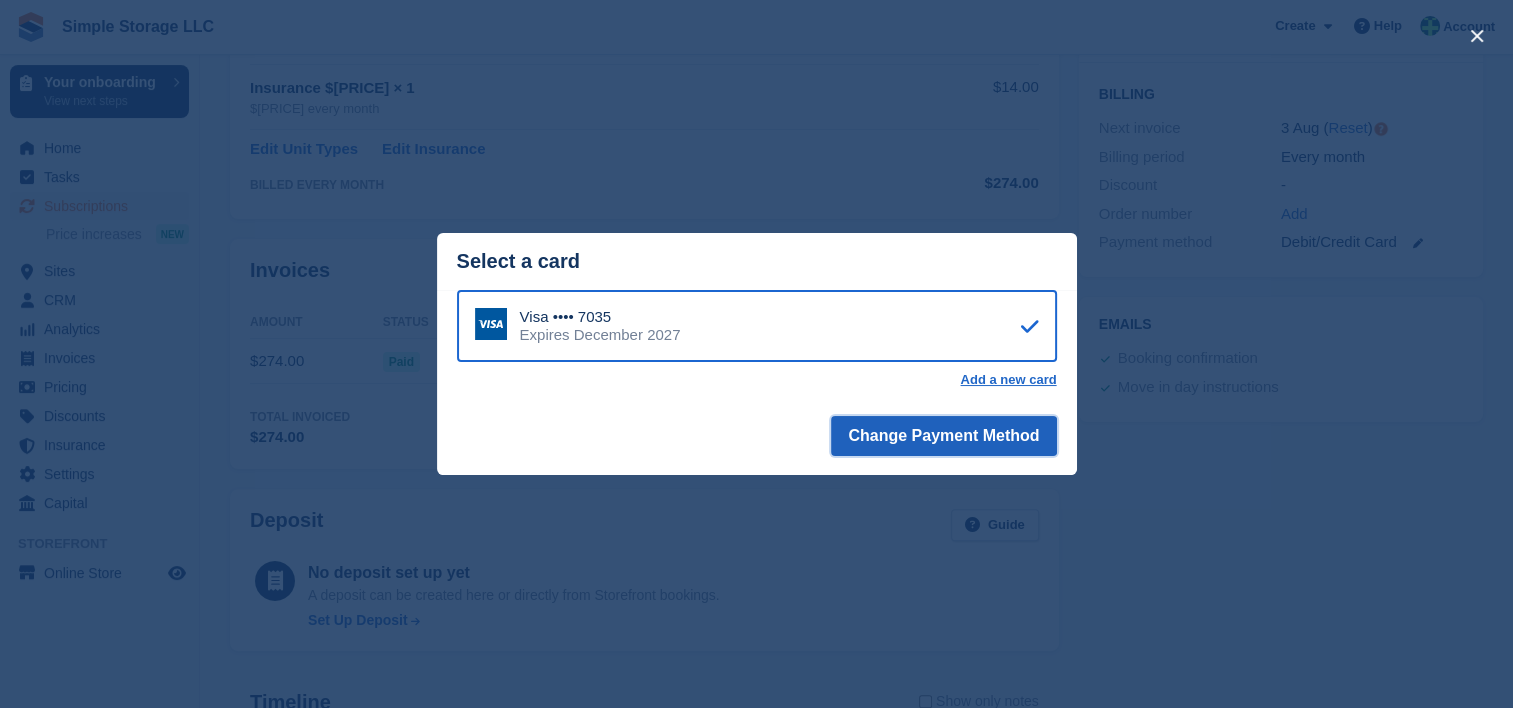 click on "Change Payment Method" at bounding box center (943, 436) 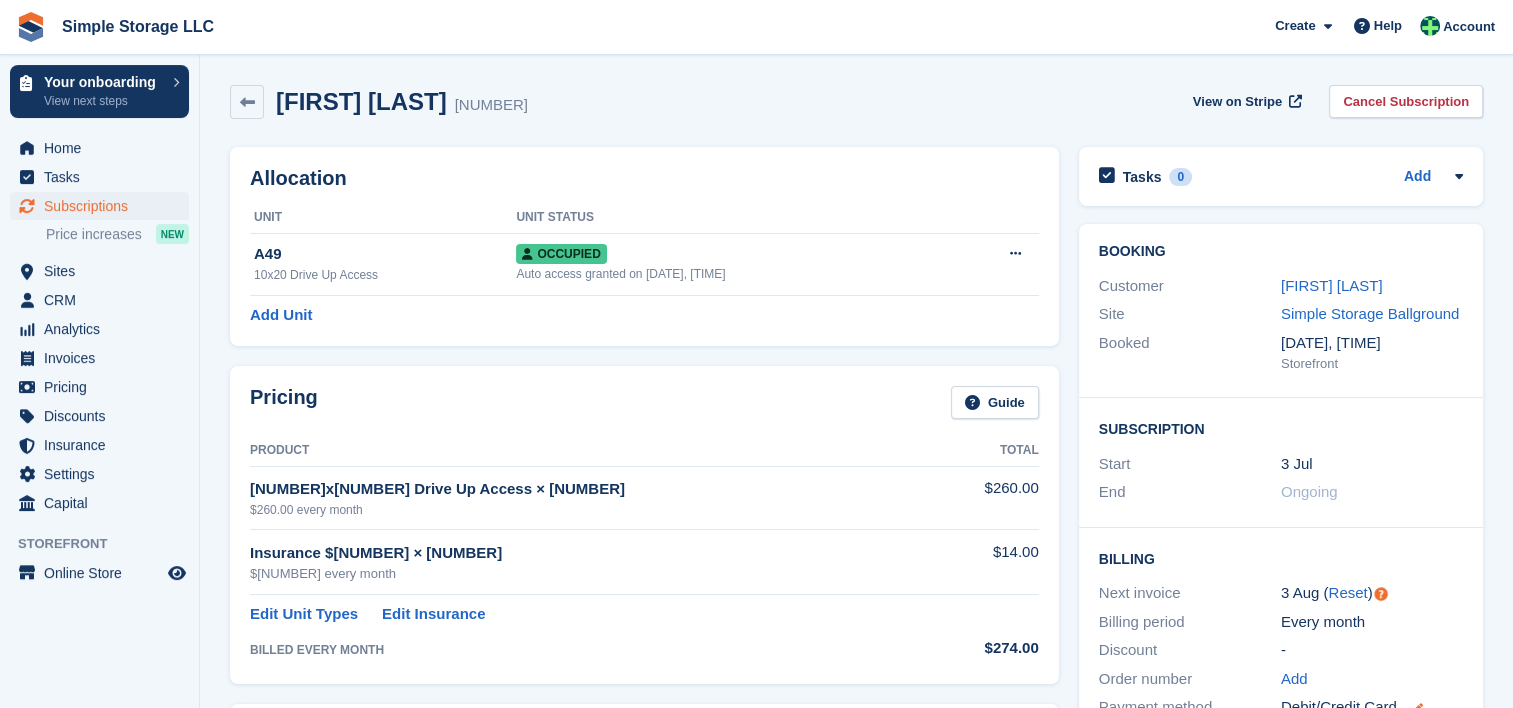scroll, scrollTop: 0, scrollLeft: 0, axis: both 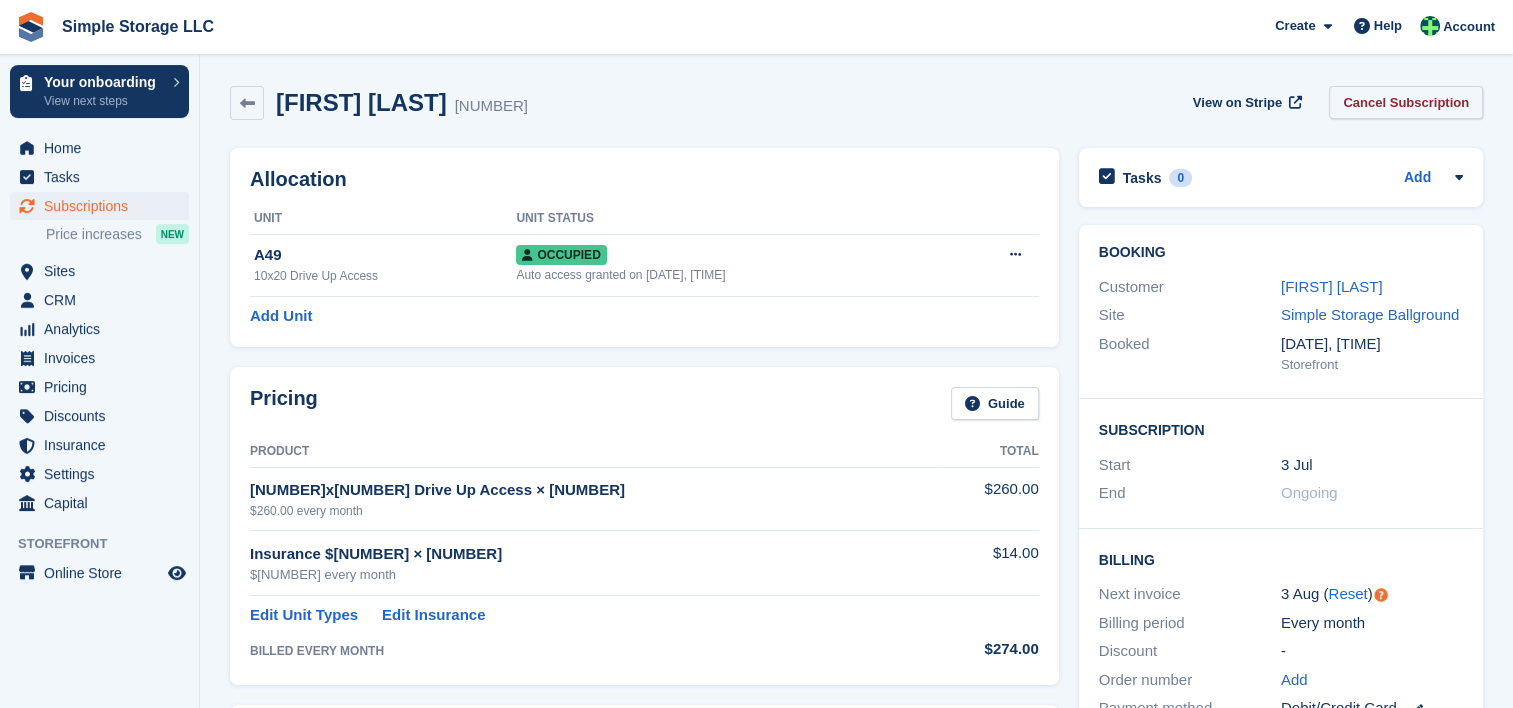 click on "Cancel Subscription" at bounding box center [1406, 102] 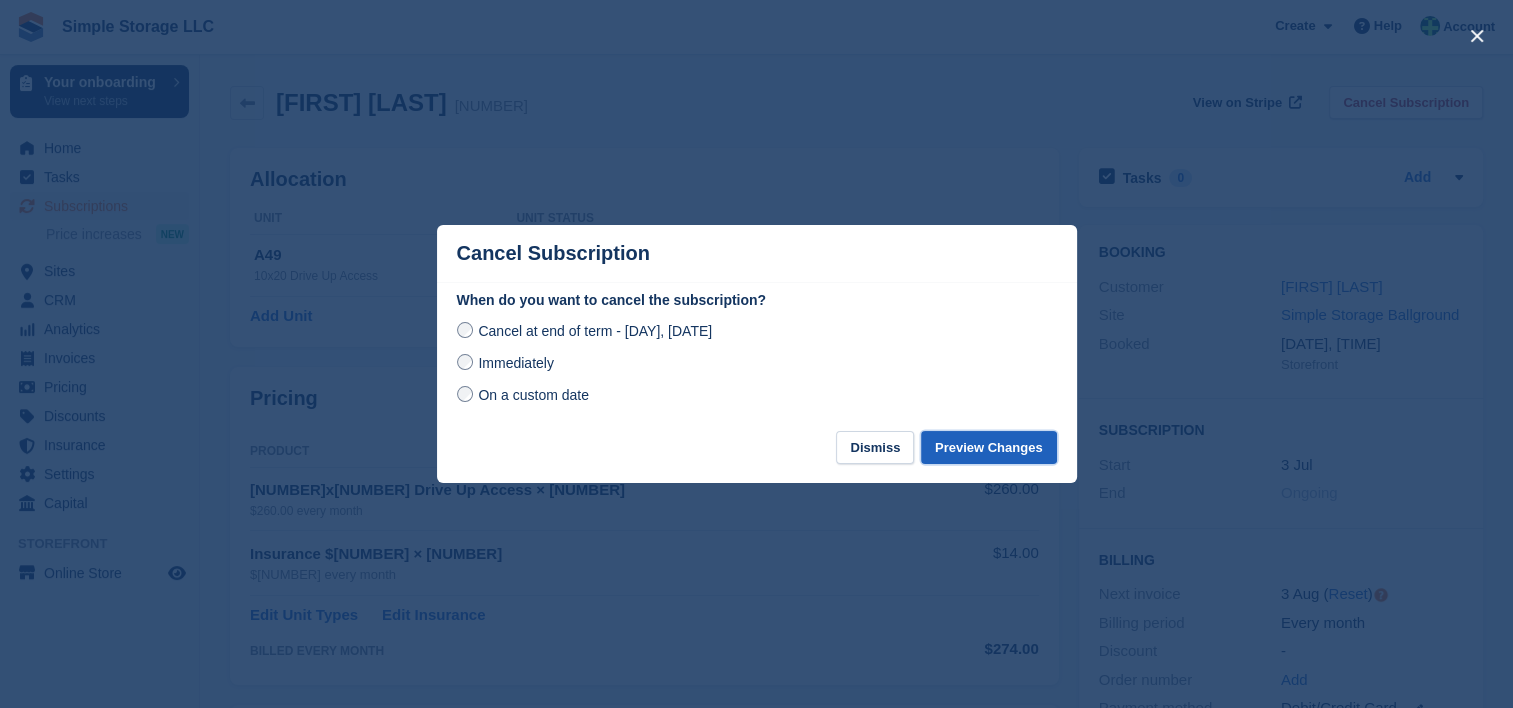 click on "Preview Changes" at bounding box center (989, 447) 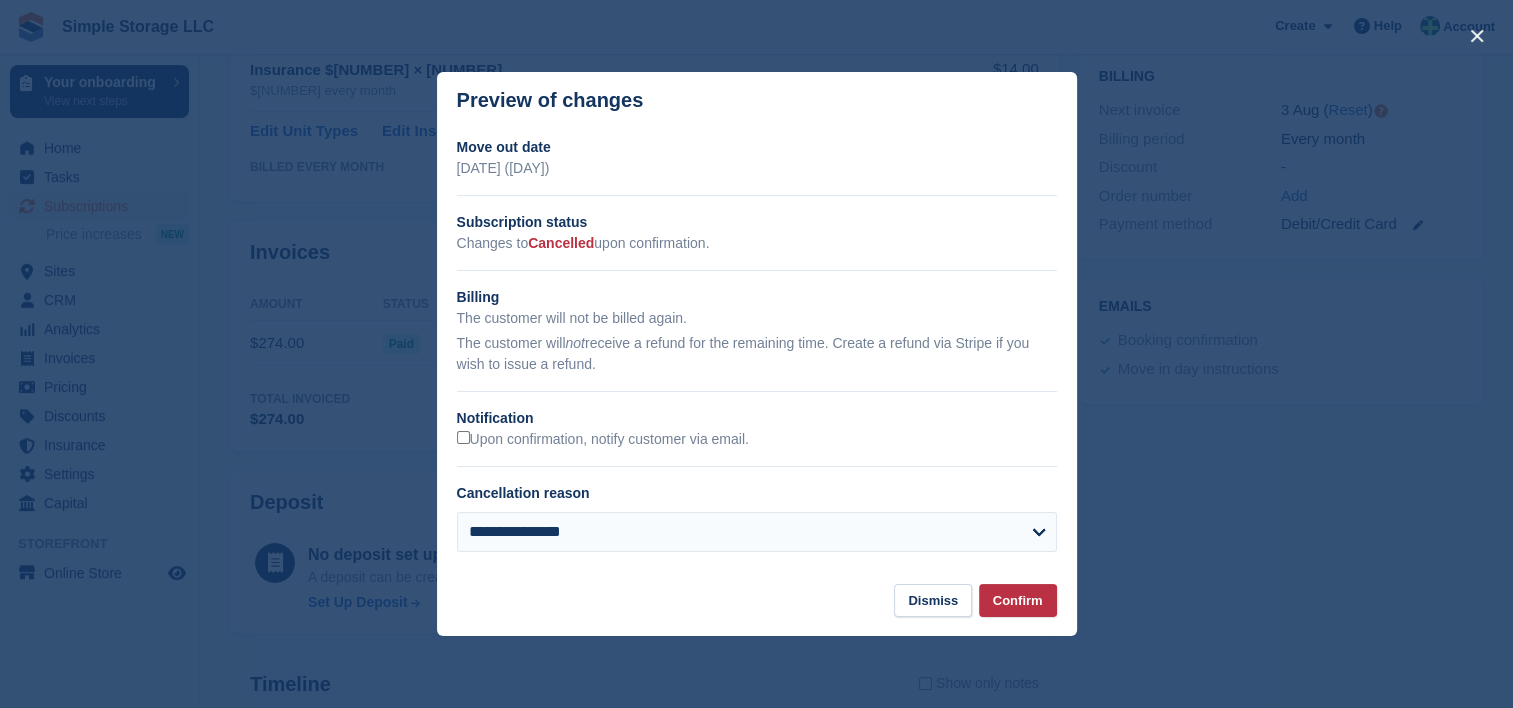 scroll, scrollTop: 500, scrollLeft: 0, axis: vertical 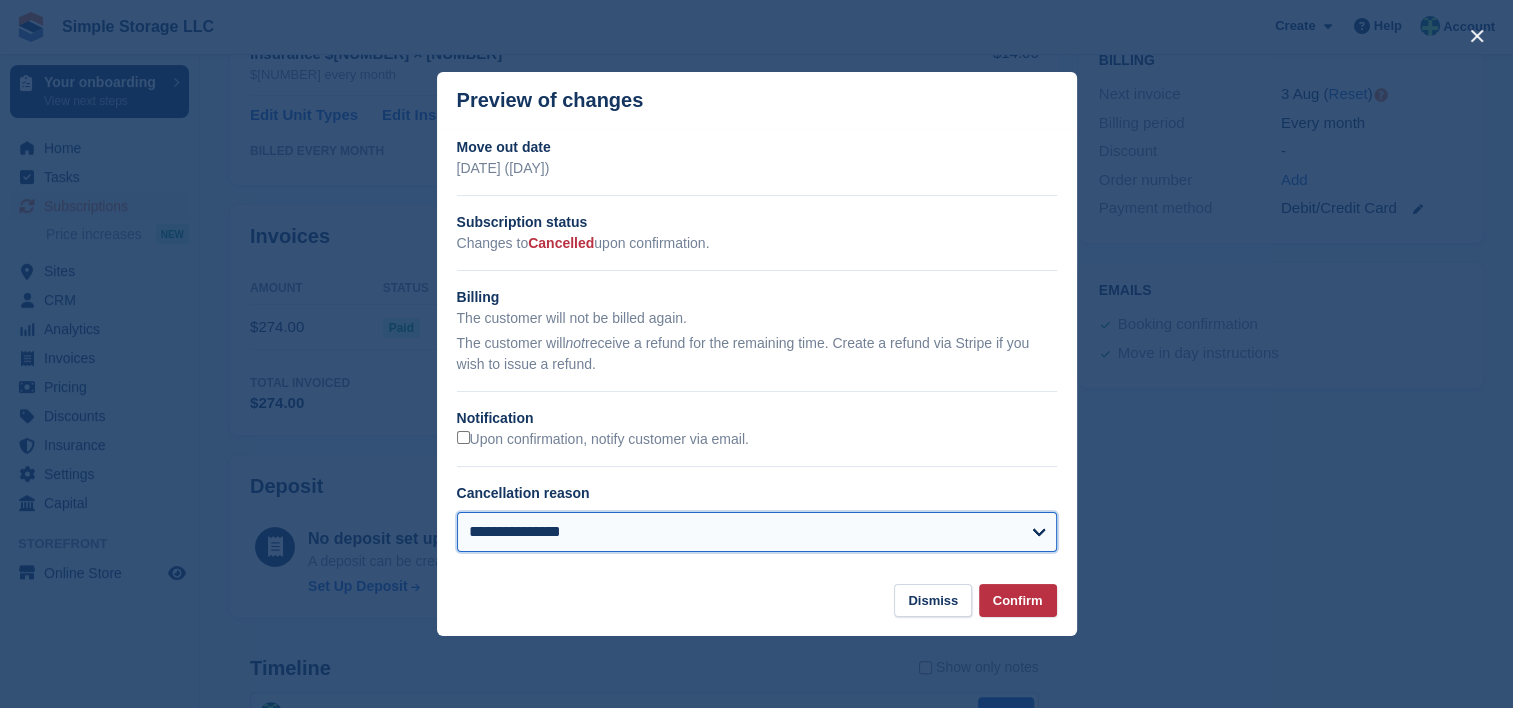 click on "**********" at bounding box center [757, 532] 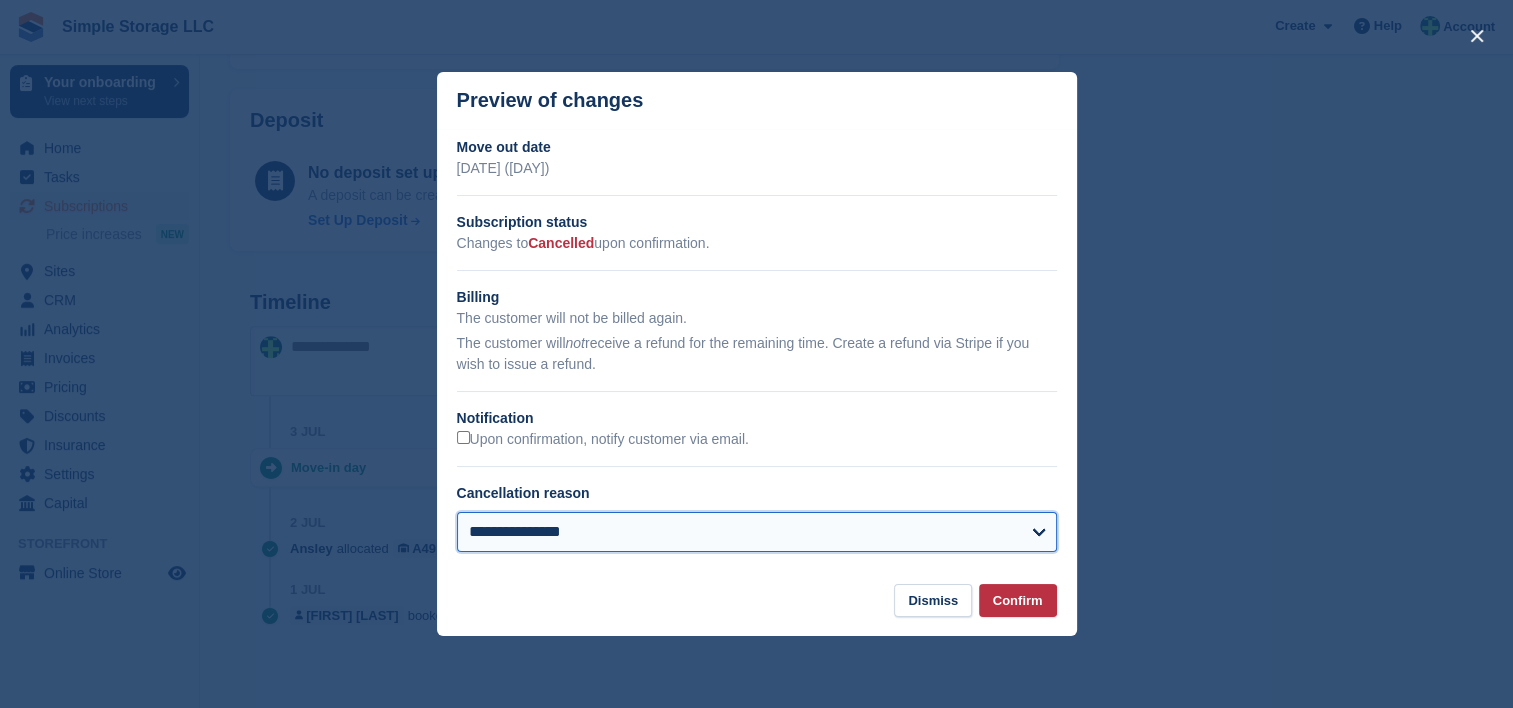 scroll, scrollTop: 666, scrollLeft: 0, axis: vertical 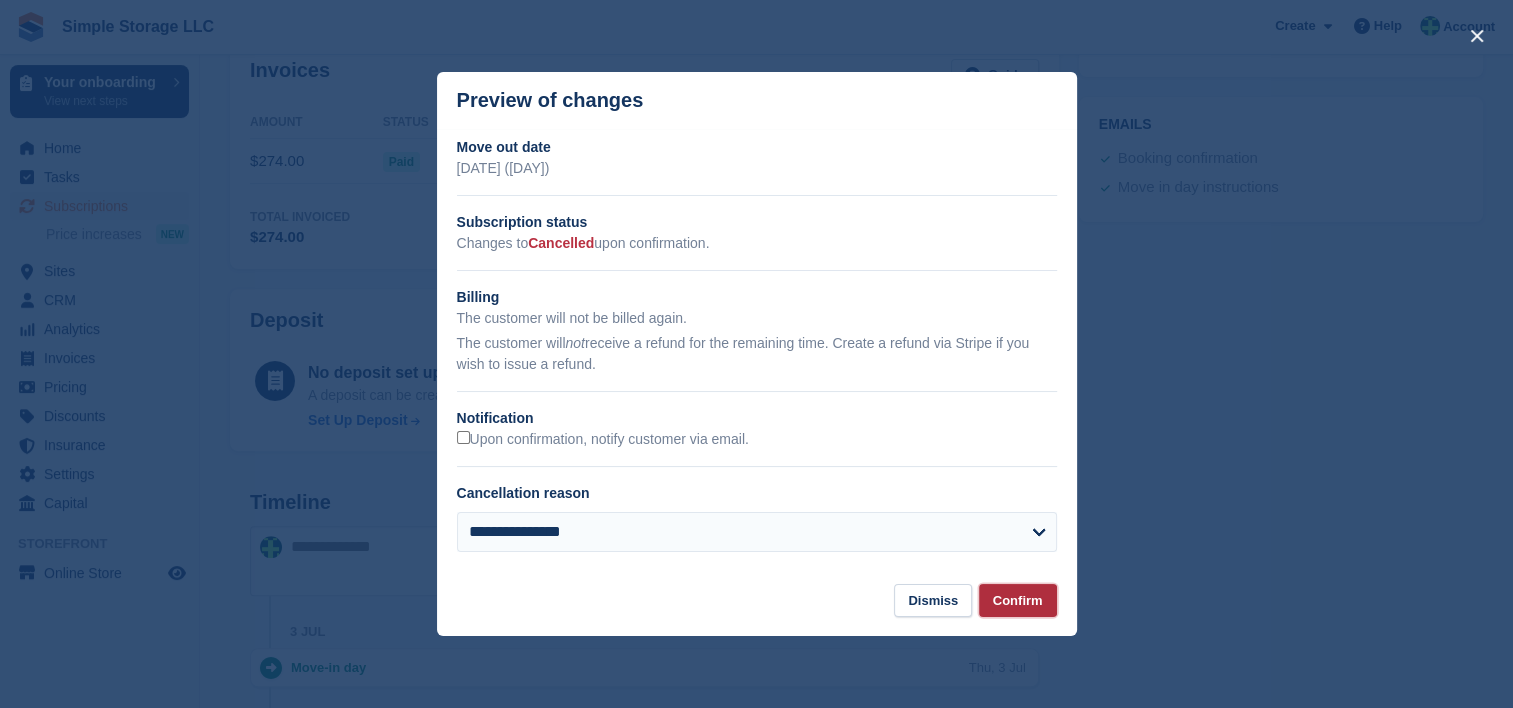 click on "Confirm" at bounding box center [1018, 600] 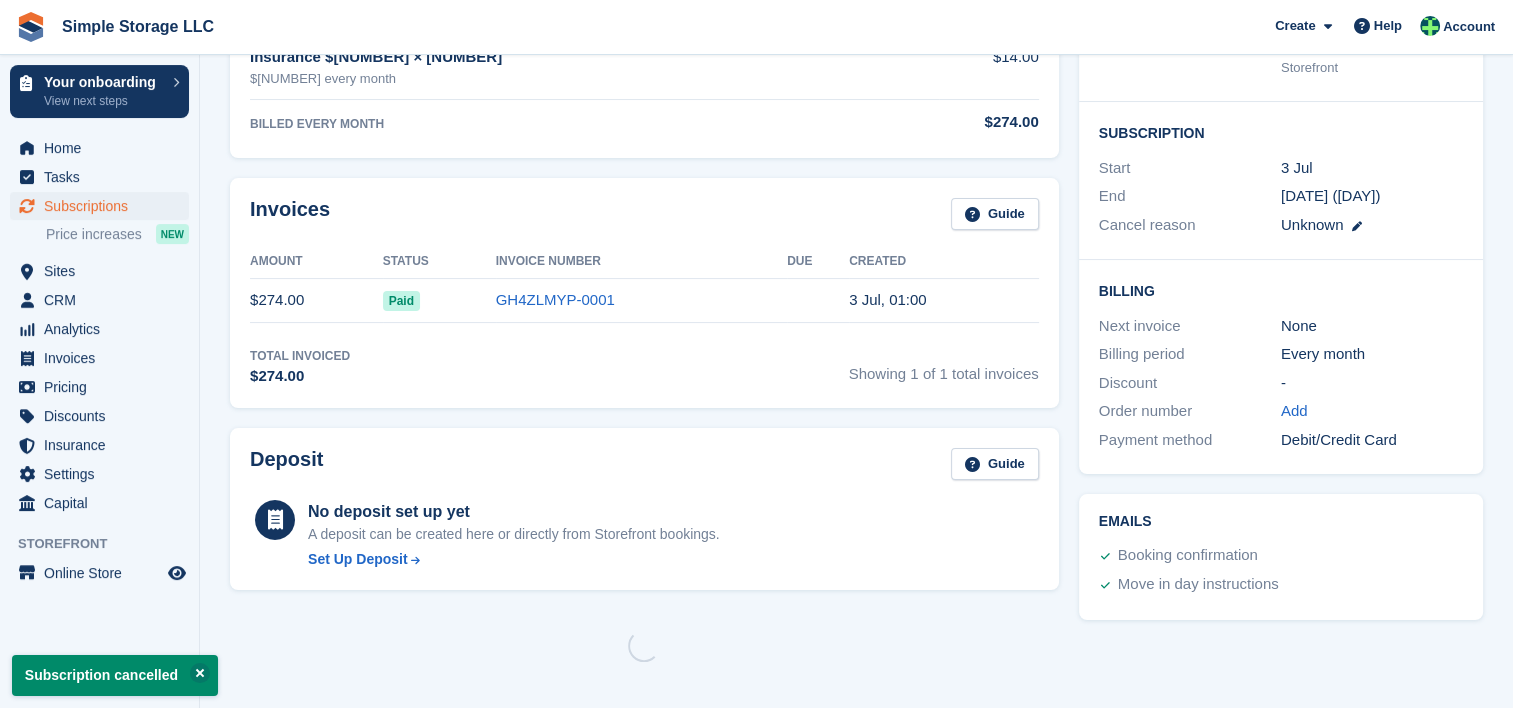 scroll, scrollTop: 0, scrollLeft: 0, axis: both 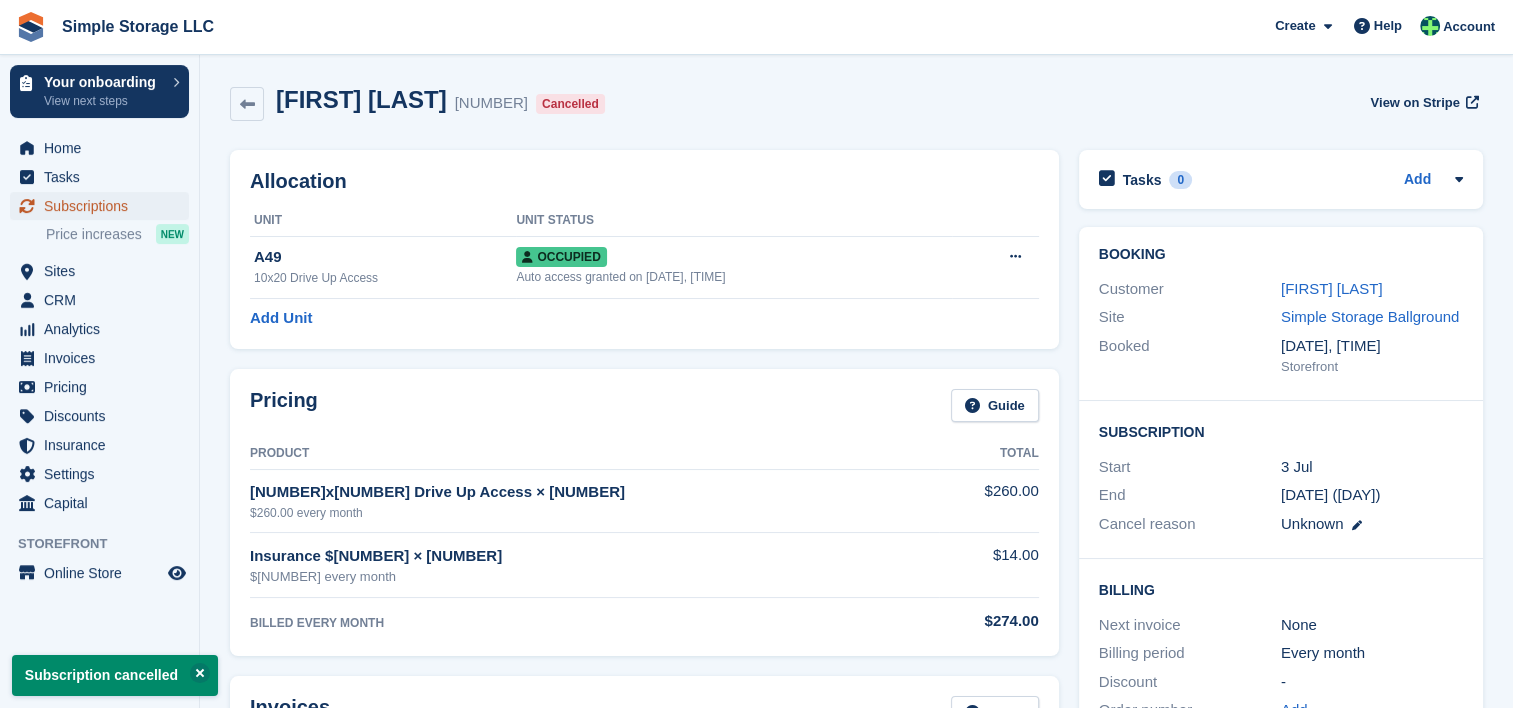 click on "Subscriptions" at bounding box center [104, 206] 